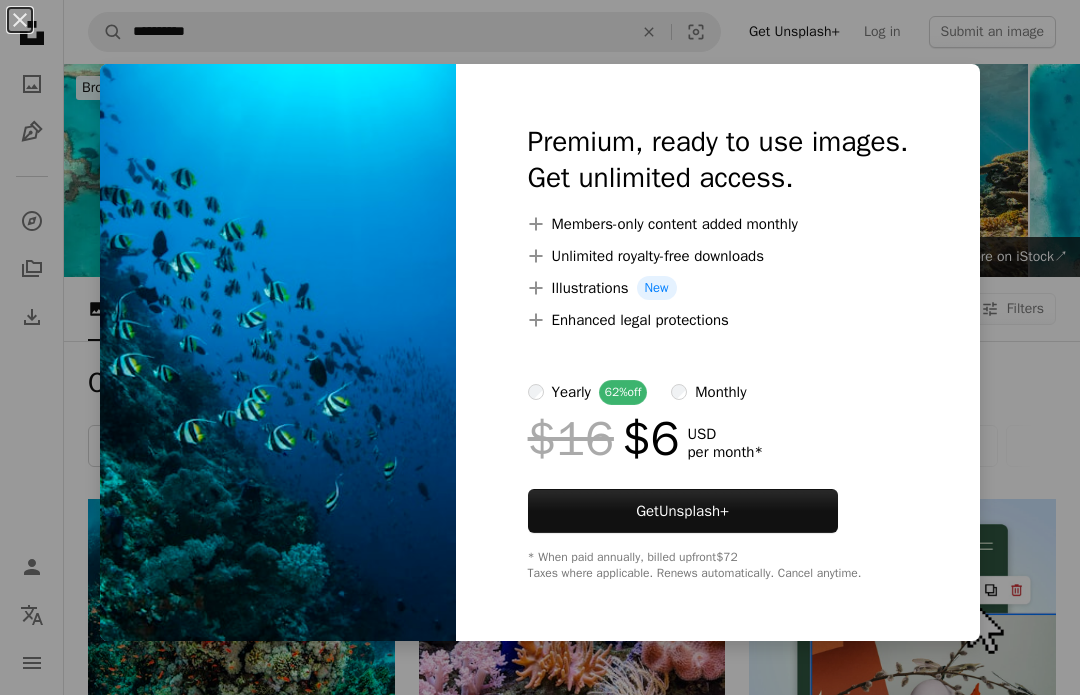 scroll, scrollTop: 3480, scrollLeft: 0, axis: vertical 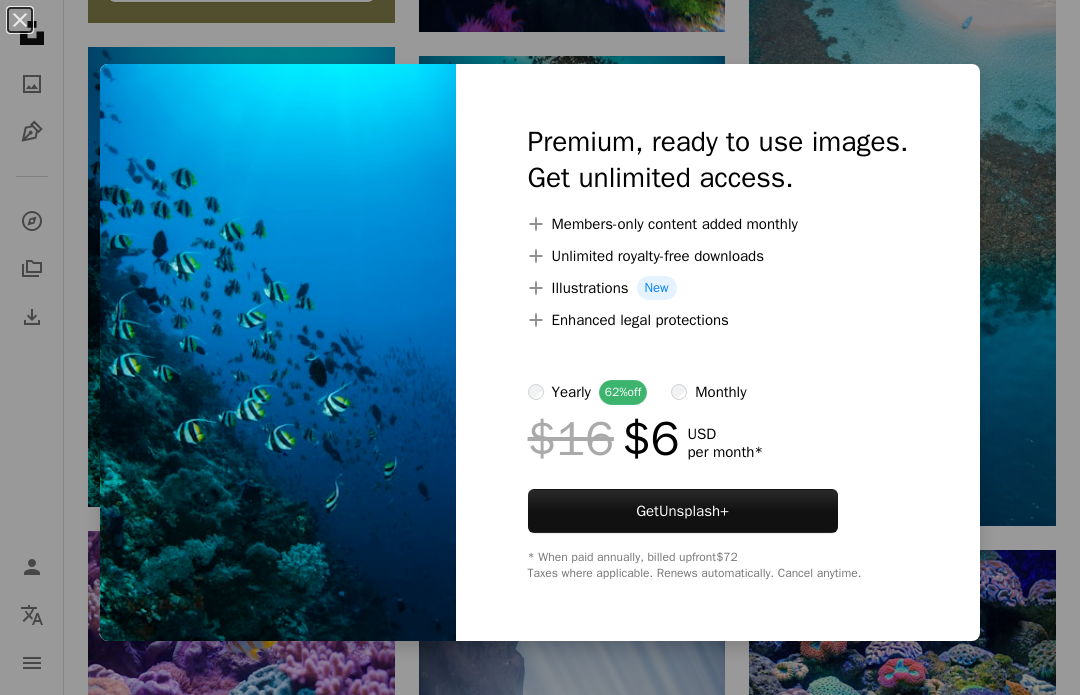 click on "An X shape Premium, ready to use images. Get unlimited access. A plus sign Members-only content added monthly A plus sign Unlimited royalty-free downloads A plus sign Illustrations  New A plus sign Enhanced legal protections yearly 62%  off monthly $16   $6 USD per month * Get  Unsplash+ * When paid annually, billed upfront  $72 Taxes where applicable. Renews automatically. Cancel anytime." at bounding box center [540, 347] 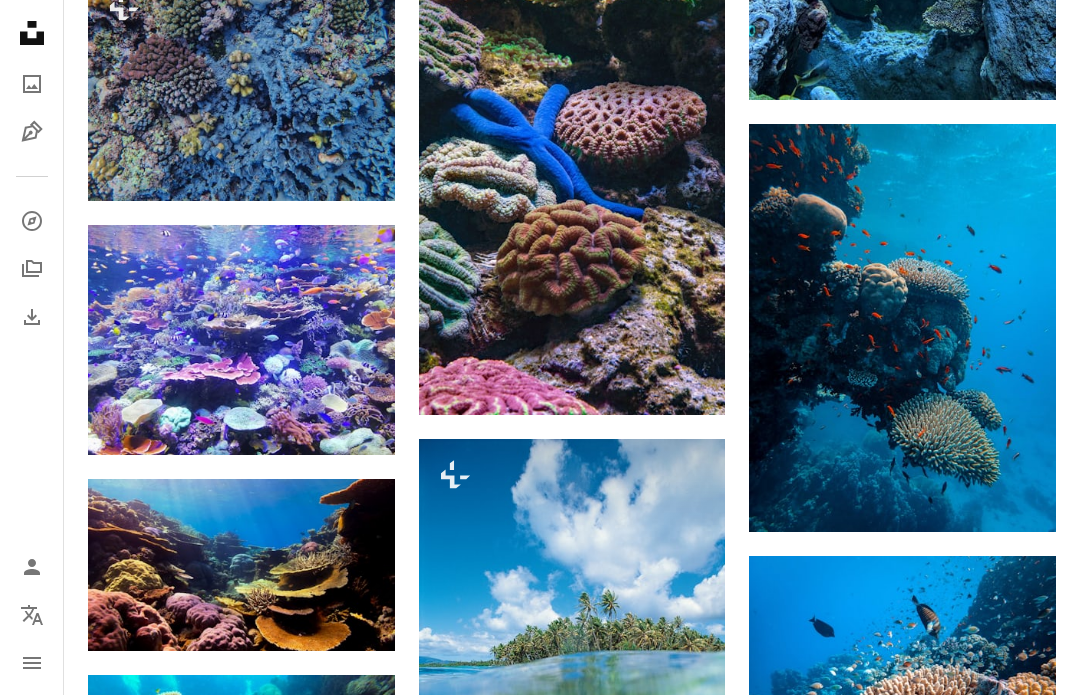 scroll, scrollTop: 1914, scrollLeft: 0, axis: vertical 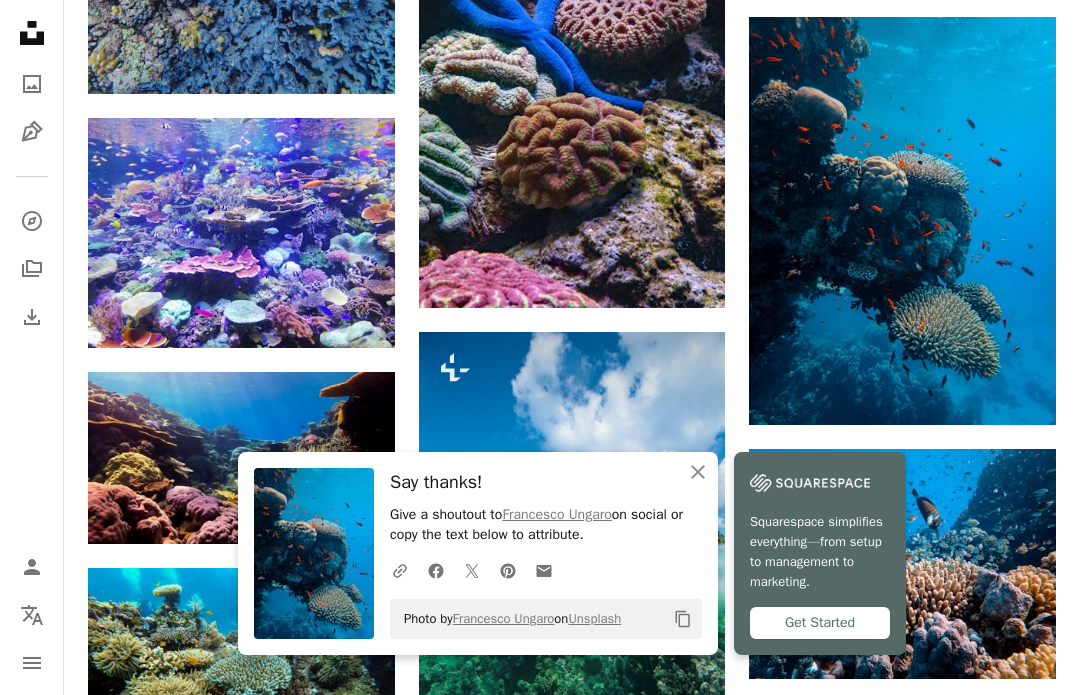 click on "An X shape" 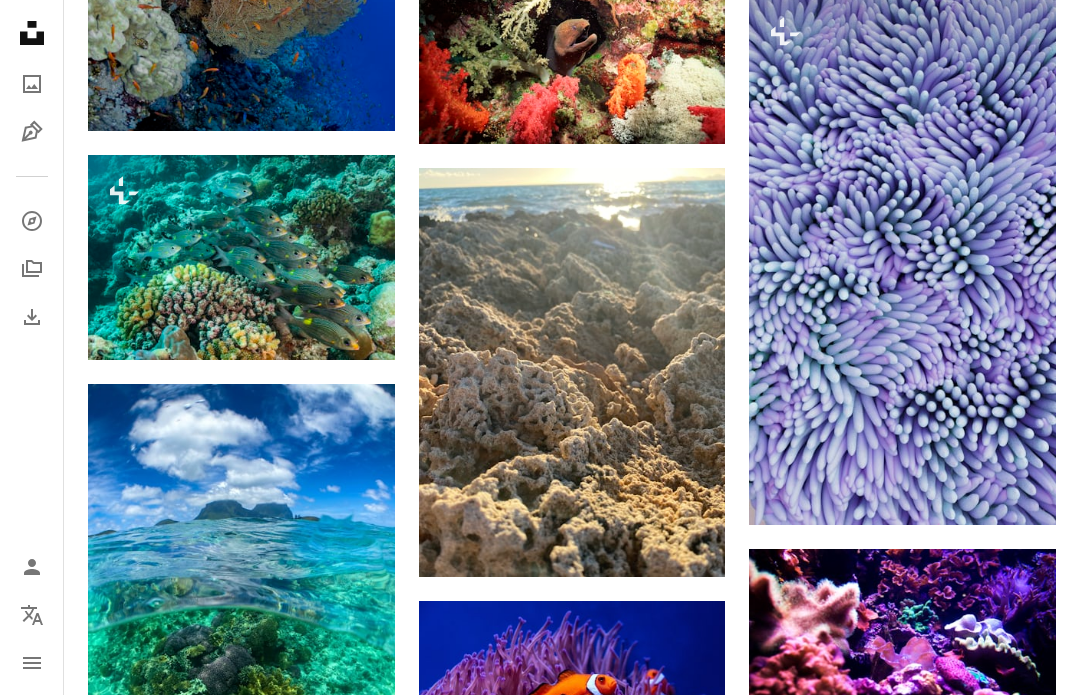 scroll, scrollTop: 9477, scrollLeft: 0, axis: vertical 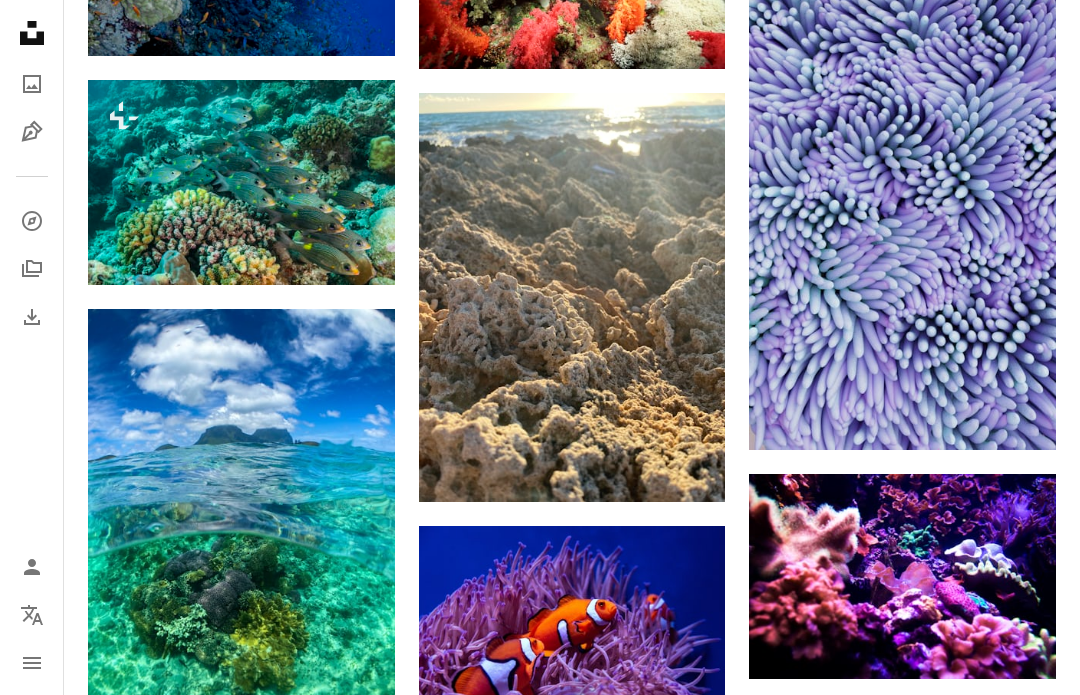 click on "An X shape Premium, ready to use images. Get unlimited access. A plus sign Members-only content added monthly A plus sign Unlimited royalty-free downloads A plus sign Illustrations  New A plus sign Enhanced legal protections yearly 62%  off monthly $16   $6 USD per month * Get  Unsplash+ * When paid annually, billed upfront  $72 Taxes where applicable. Renews automatically. Cancel anytime." at bounding box center [540, 8105] 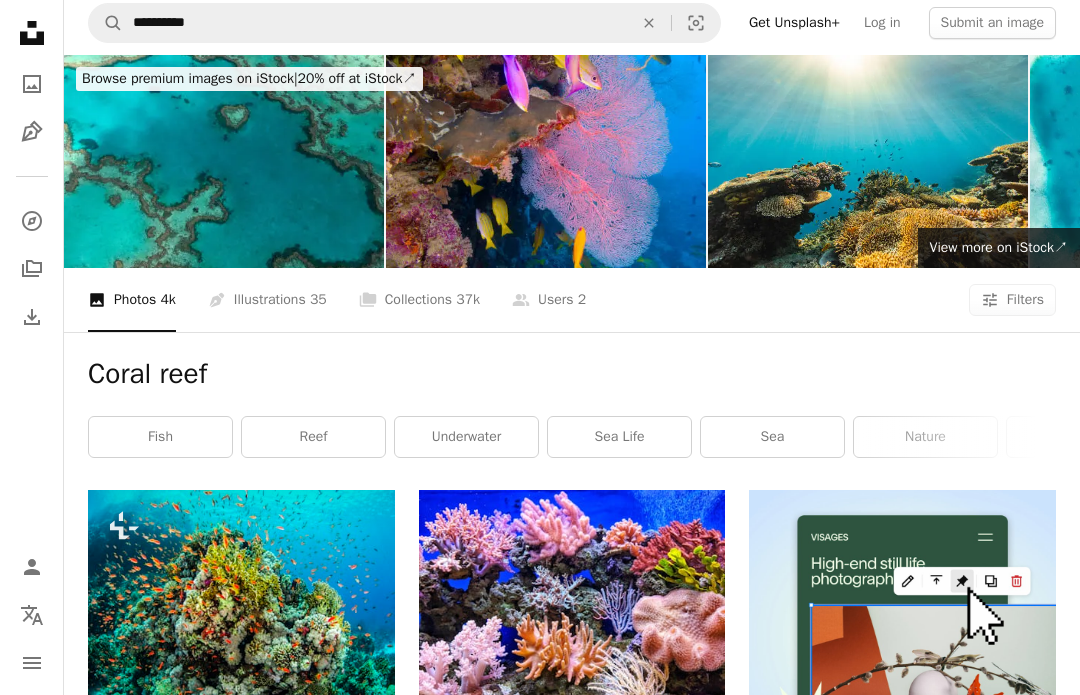 scroll, scrollTop: 32, scrollLeft: 0, axis: vertical 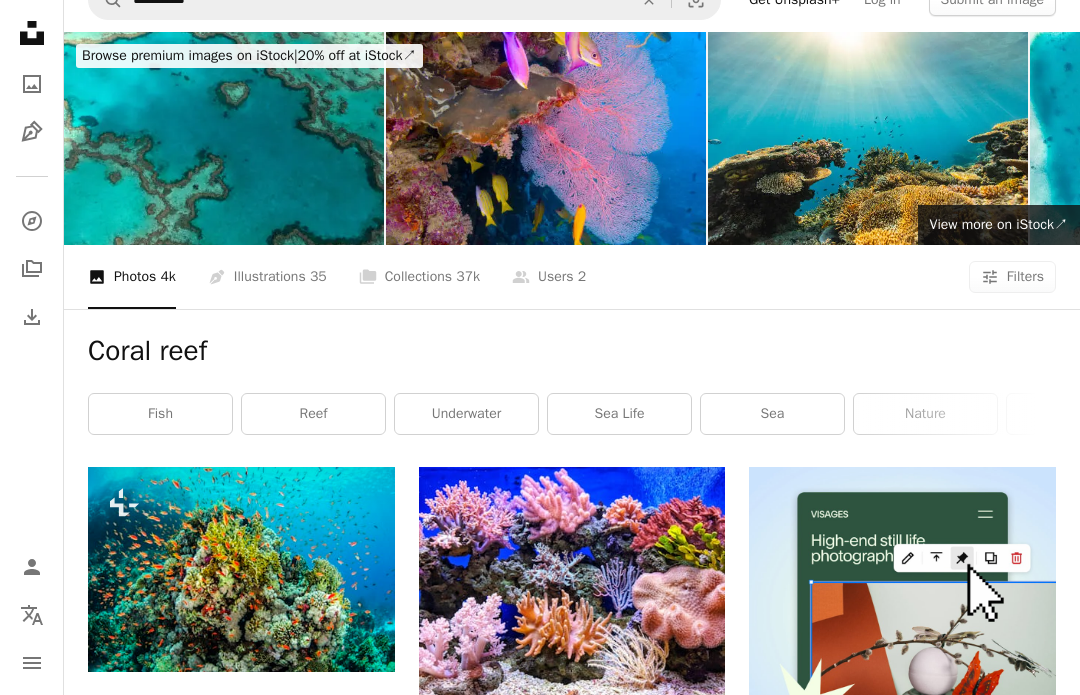 click on "reef" at bounding box center (313, 414) 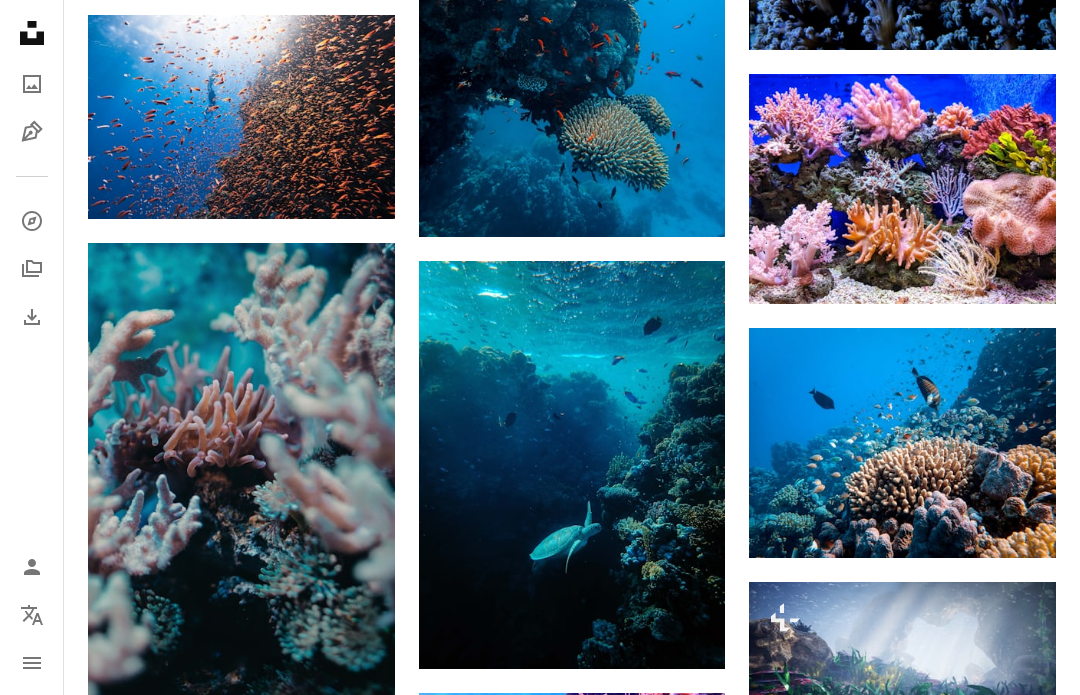 scroll, scrollTop: 1386, scrollLeft: 0, axis: vertical 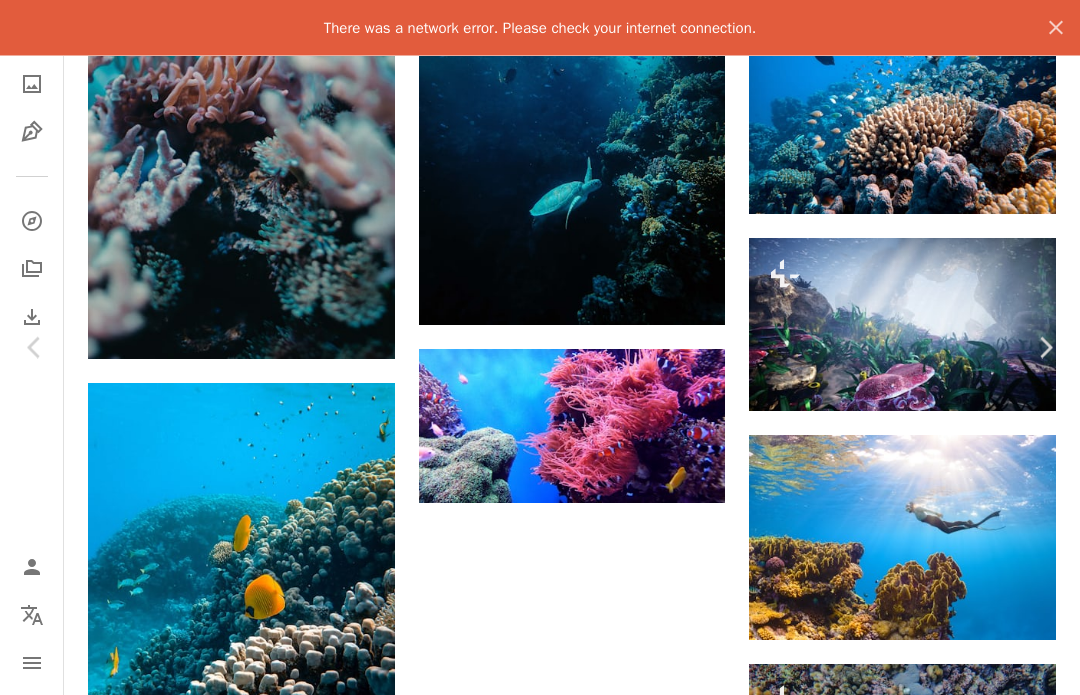 click on "An X shape" 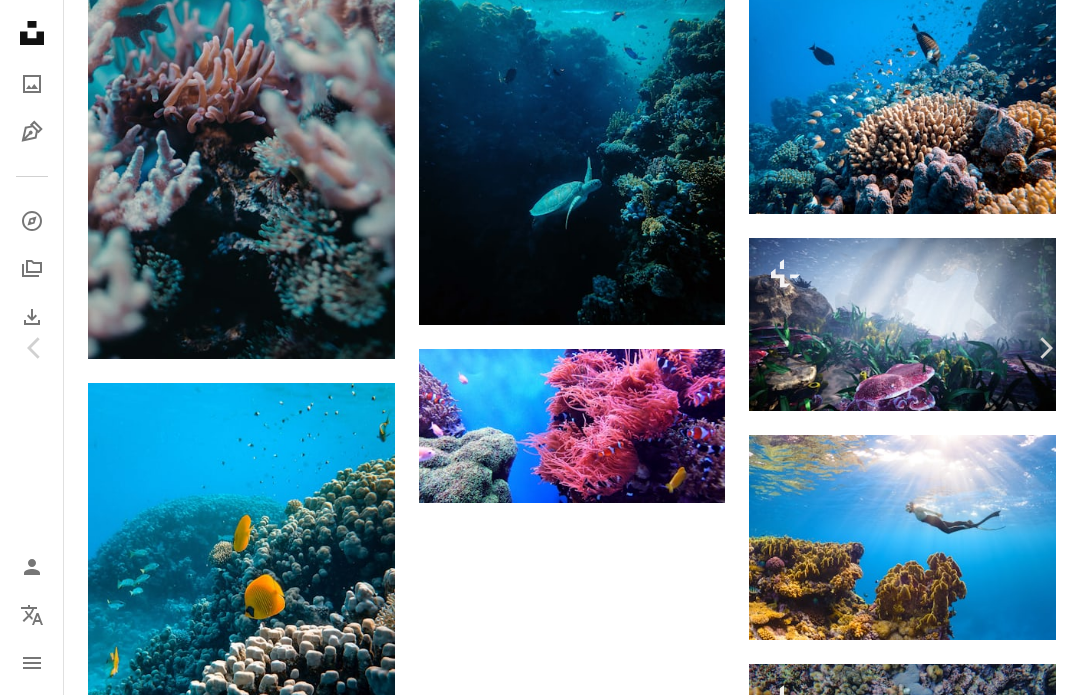 click on "An X shape Chevron left Chevron right [FIRST] [LAST] Available for hire A checkmark inside of a circle A heart A plus sign Download free Chevron down Zoom in A forward-right arrow Share Info icon Info More Actions Browse premium related images on iStock  |  Save 20% with code UNSPLASH20 View more on iStock  ↗ Related images" at bounding box center [540, 2280] 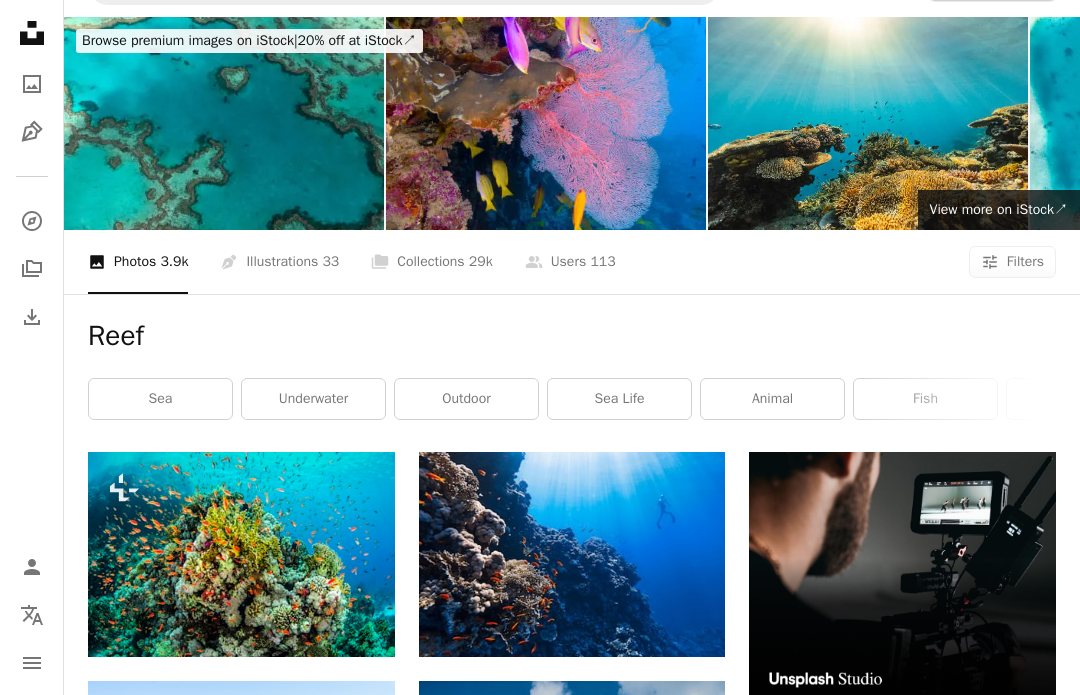 scroll, scrollTop: 47, scrollLeft: 0, axis: vertical 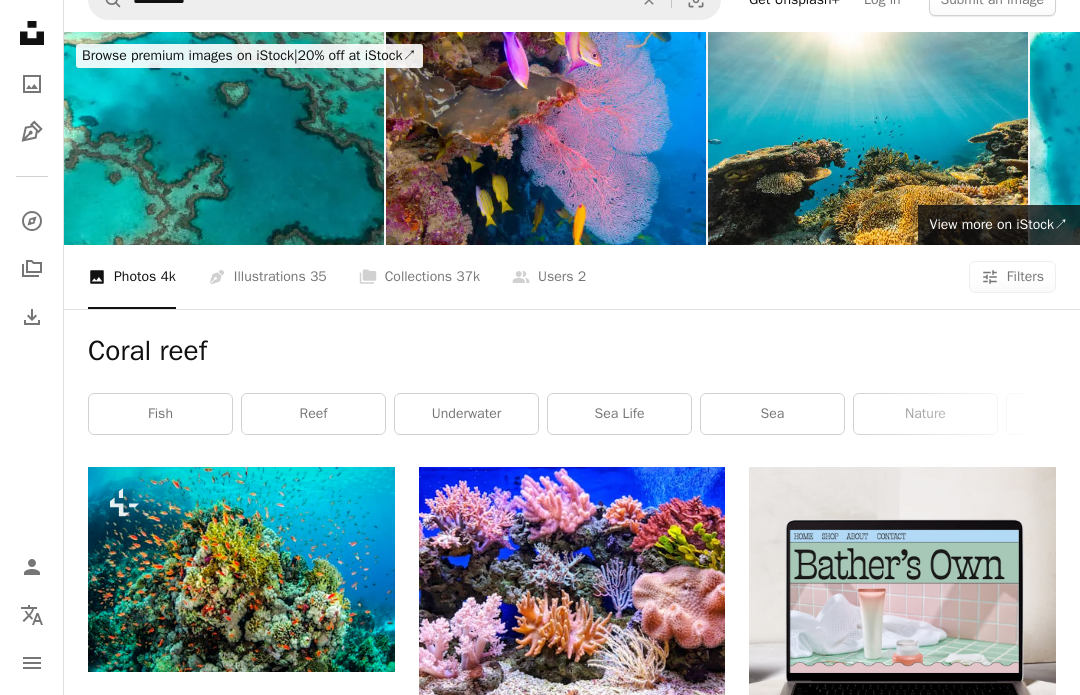 click on "fish" at bounding box center (160, 414) 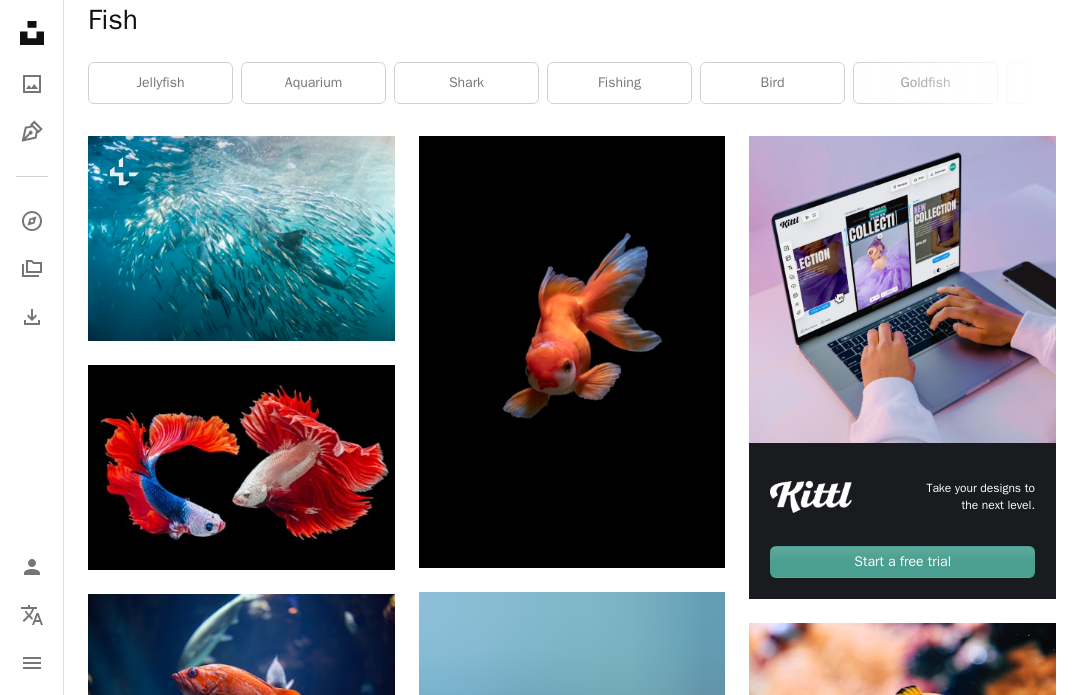 scroll, scrollTop: 363, scrollLeft: 0, axis: vertical 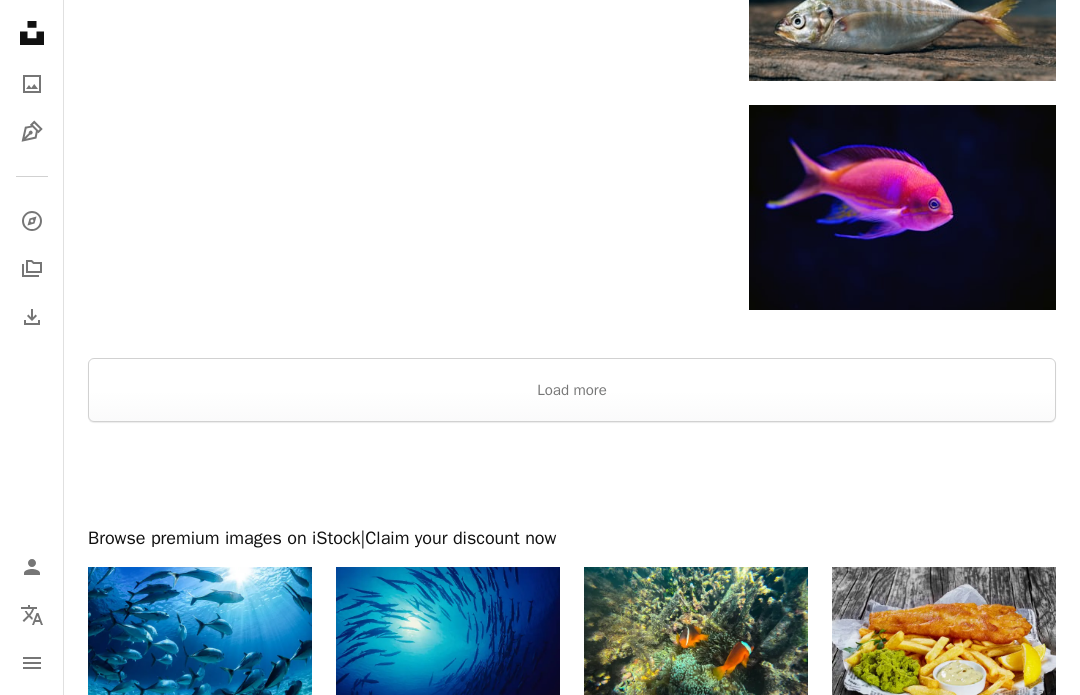click on "Load more" at bounding box center (572, 390) 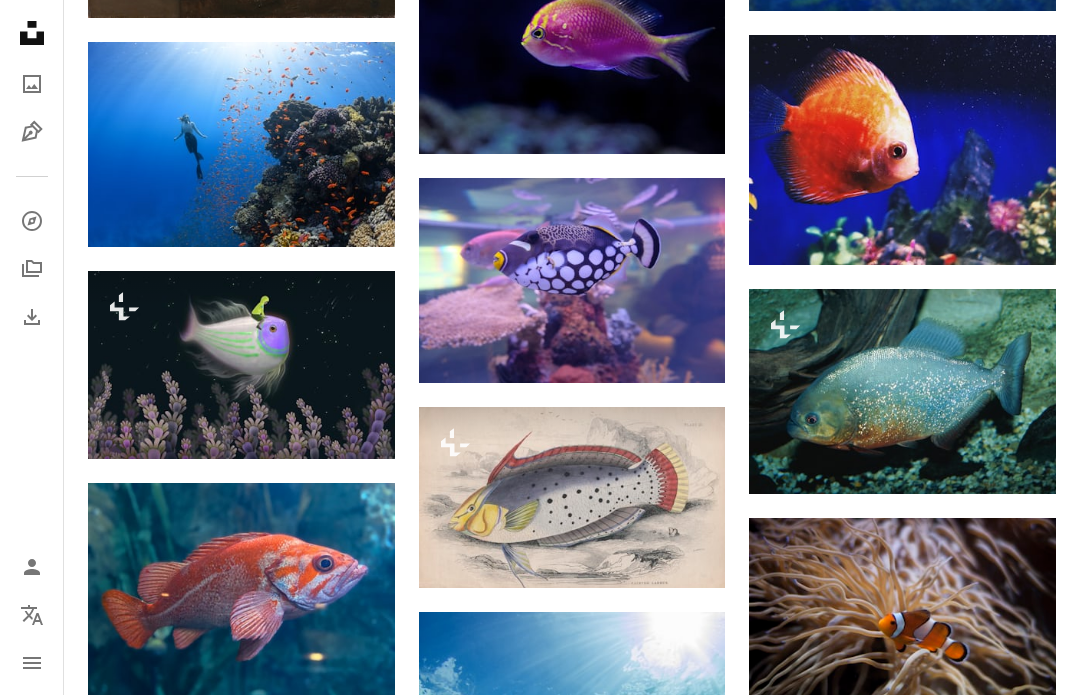 scroll, scrollTop: 25556, scrollLeft: 0, axis: vertical 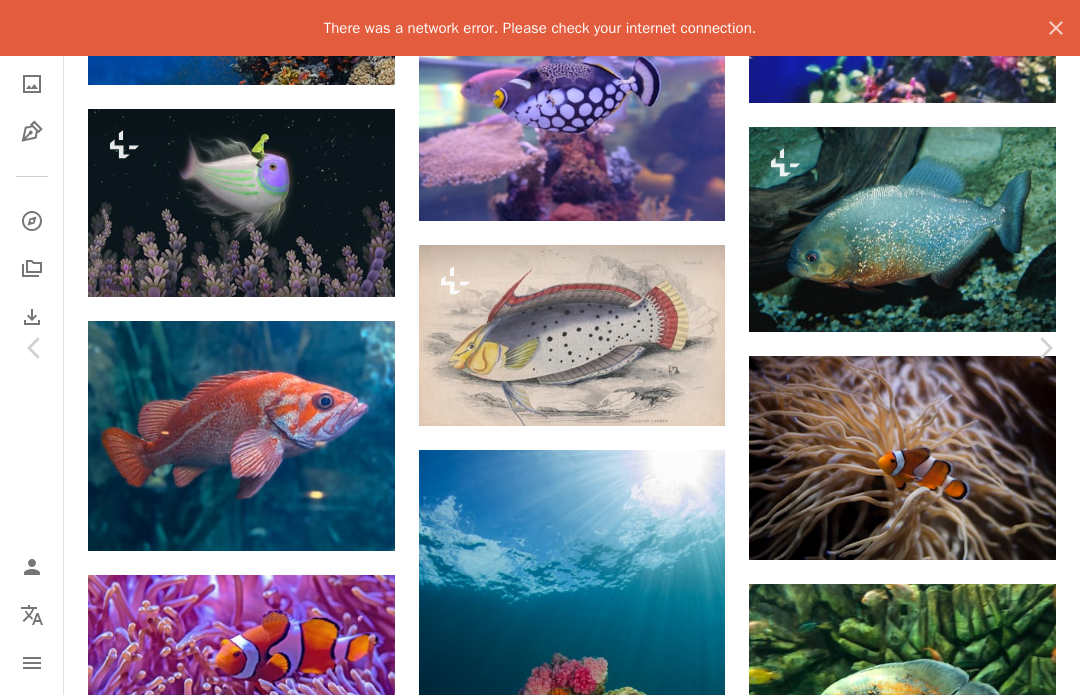 click on "An X shape" at bounding box center [1056, 28] 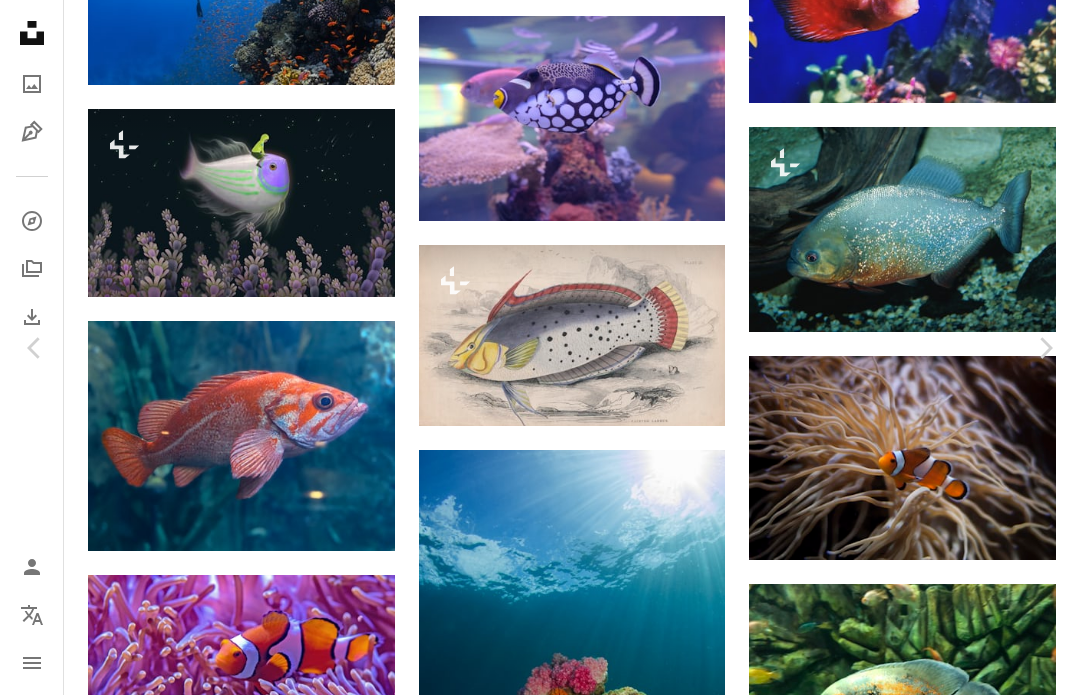 click on "Download free" at bounding box center (896, 4145) 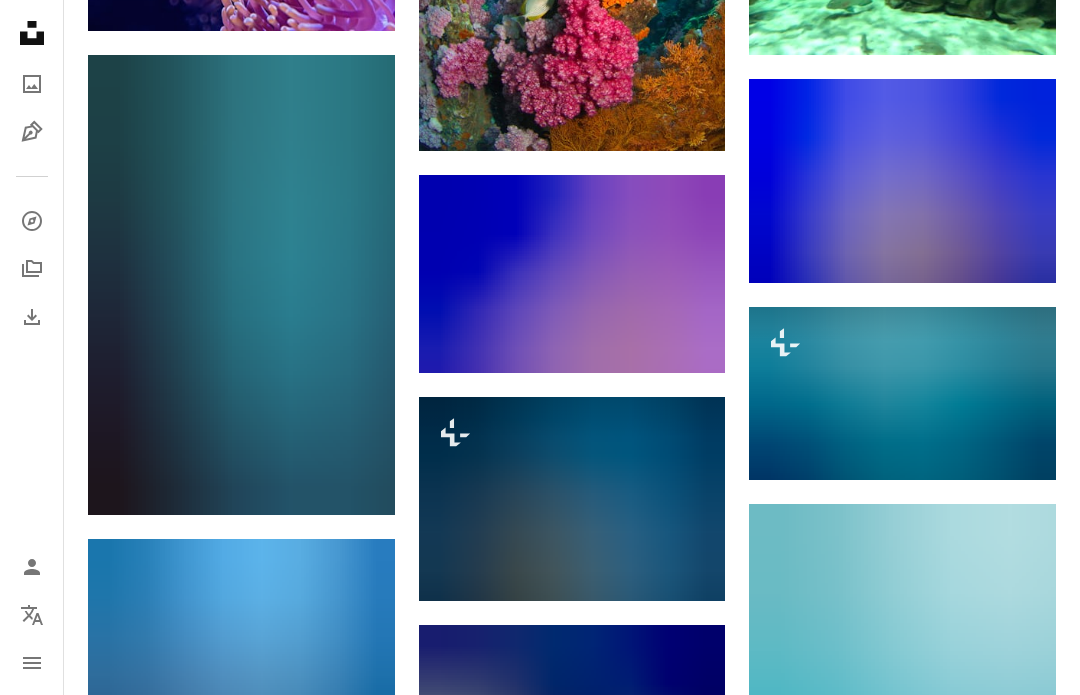 scroll, scrollTop: 26488, scrollLeft: 0, axis: vertical 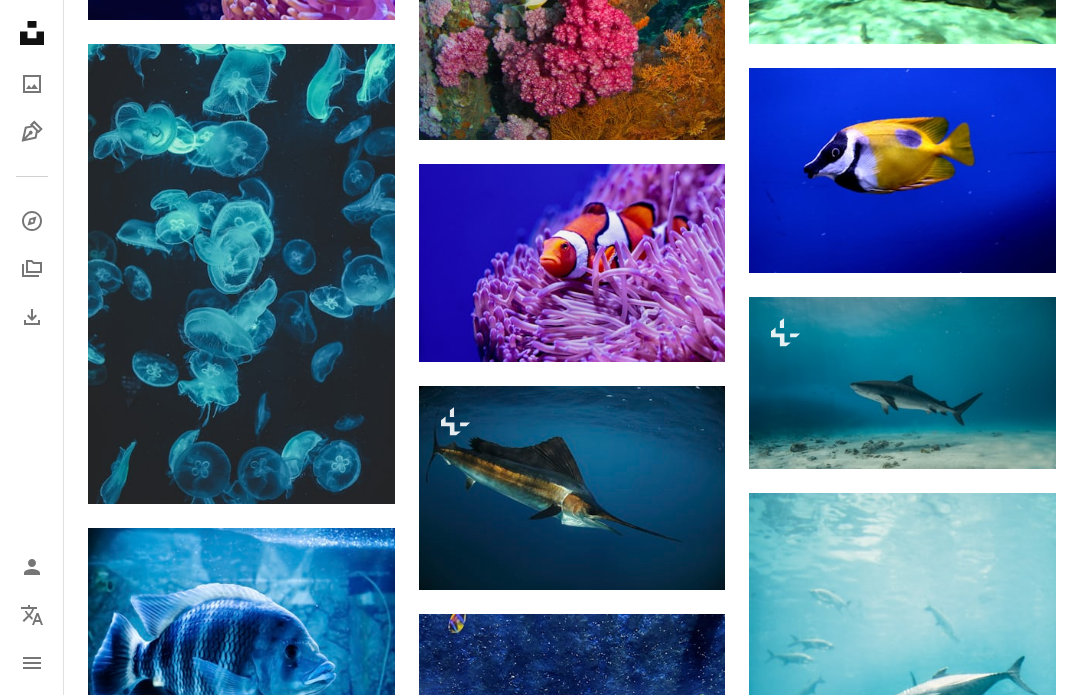 click on "Arrow pointing down" at bounding box center (355, 468) 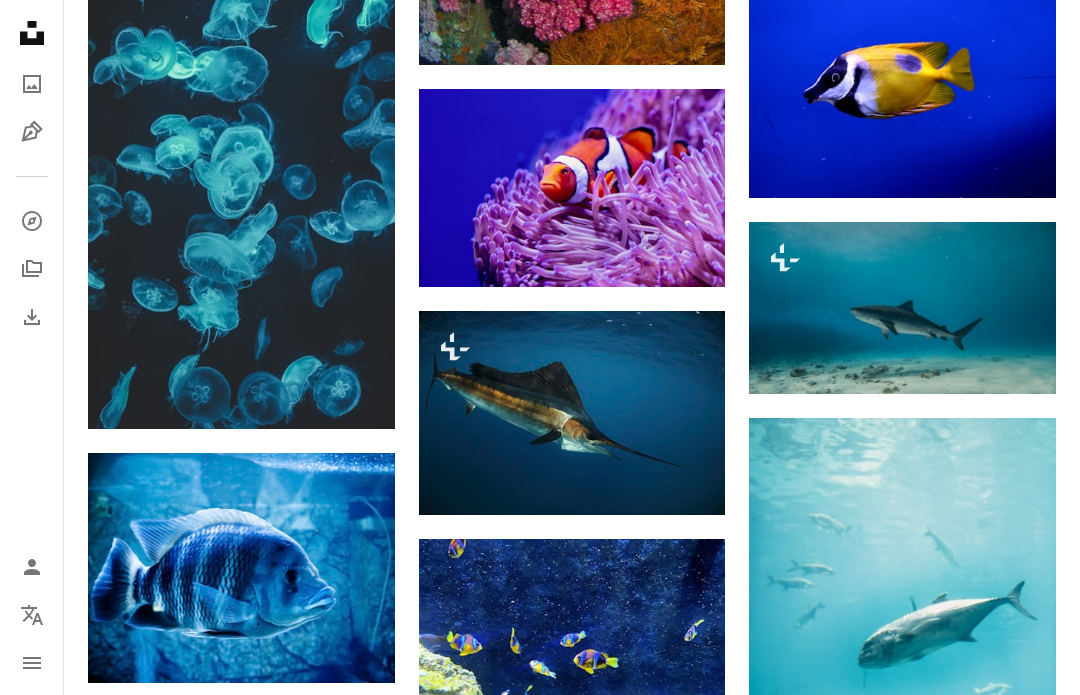 click on "Arrow pointing down" 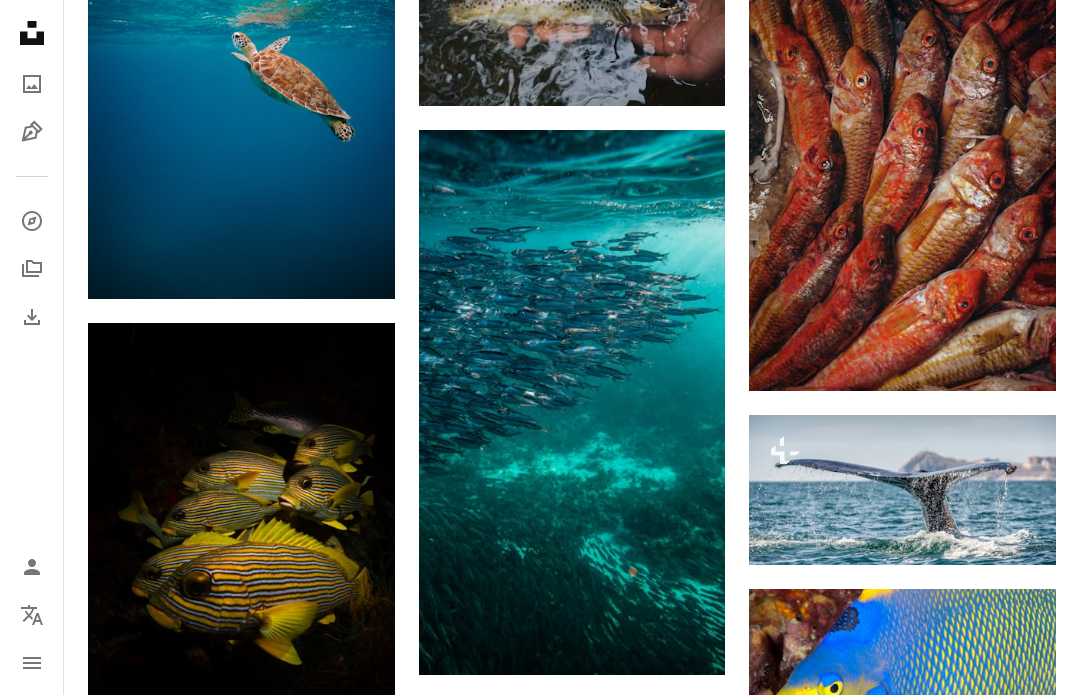 scroll, scrollTop: 31340, scrollLeft: 0, axis: vertical 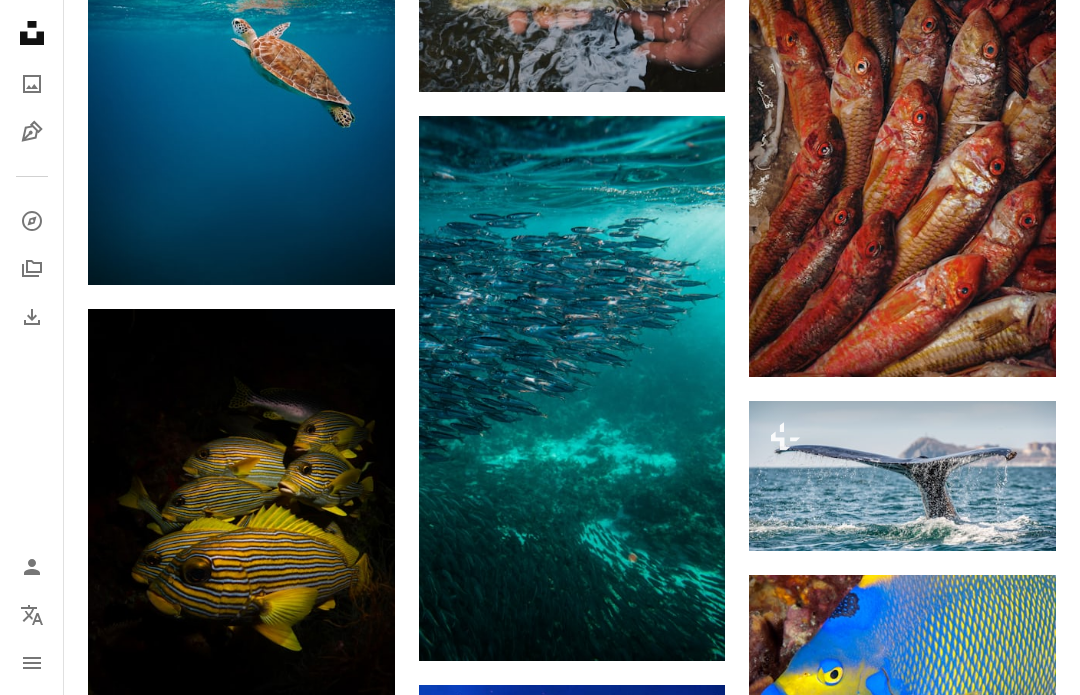 click on "Arrow pointing down" 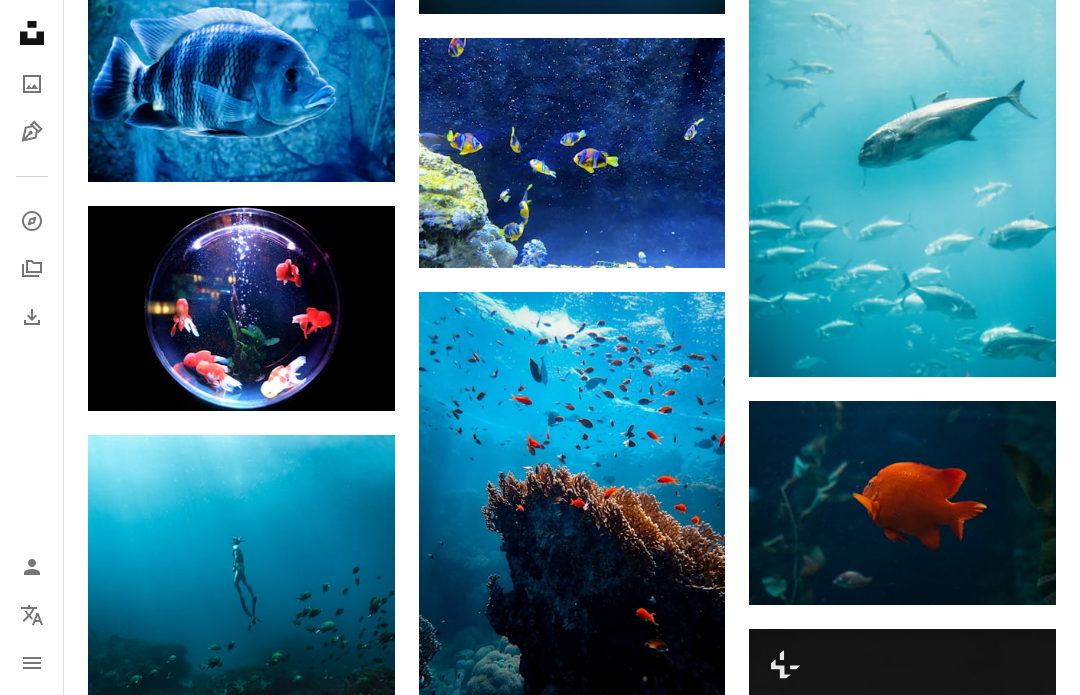 scroll, scrollTop: 27010, scrollLeft: 0, axis: vertical 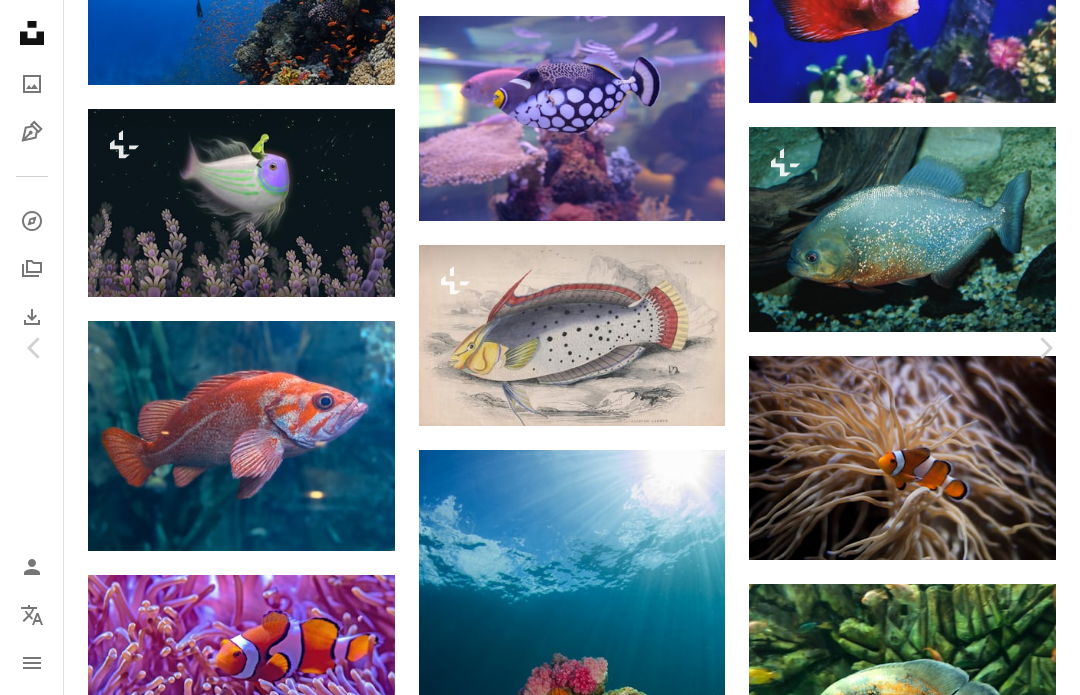 click on "An X shape" at bounding box center [20, 20] 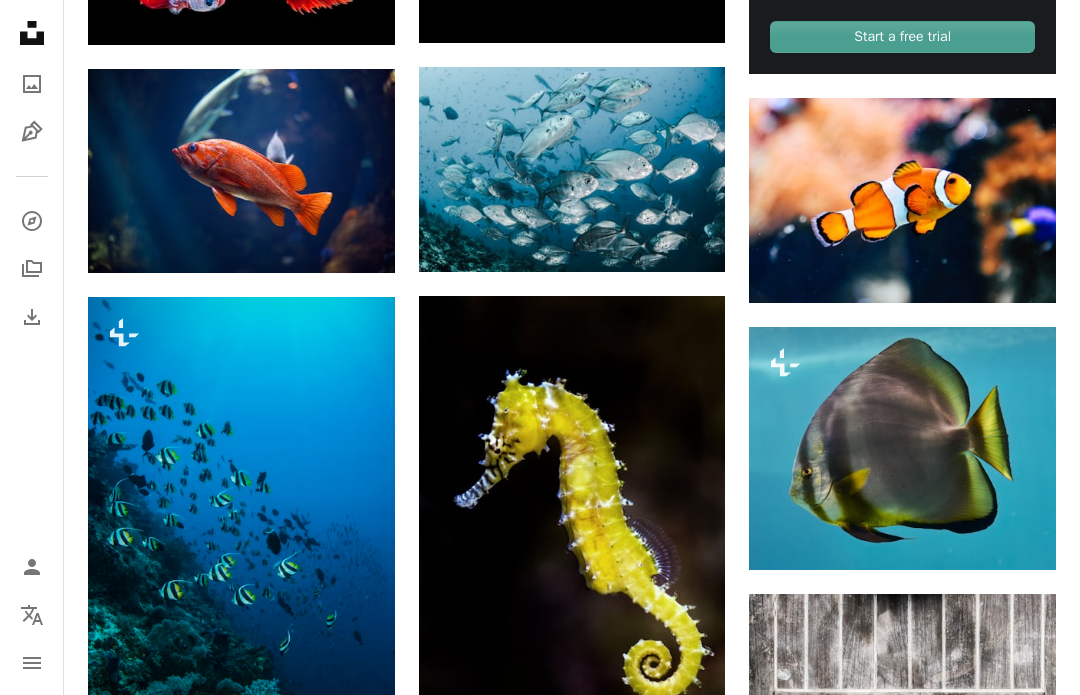 scroll, scrollTop: 0, scrollLeft: 0, axis: both 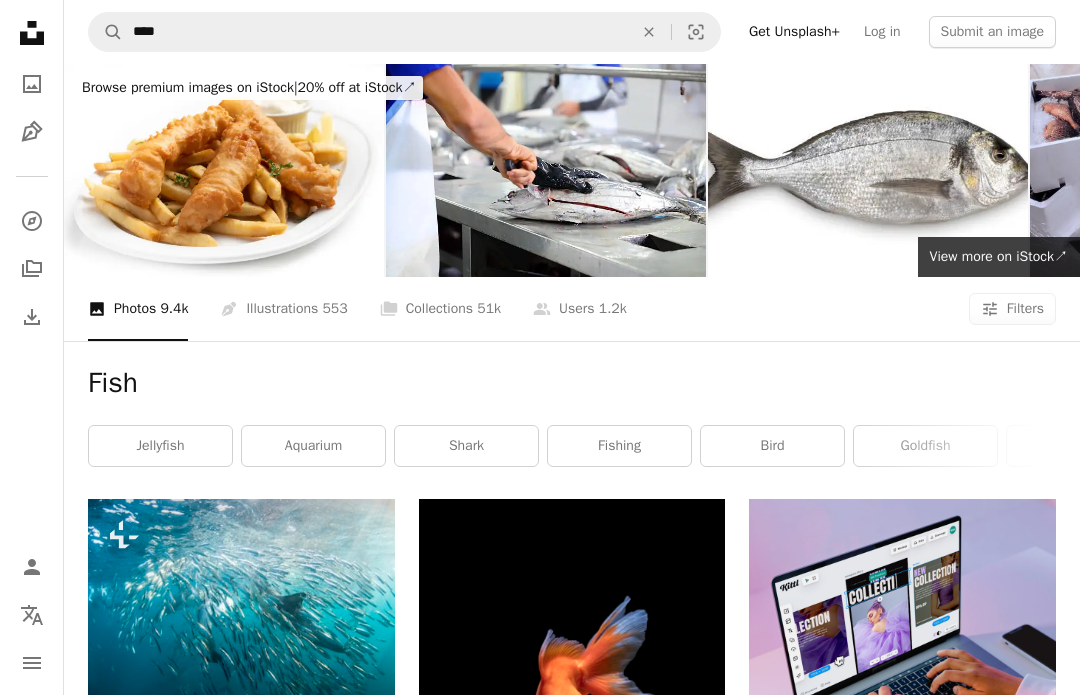 click 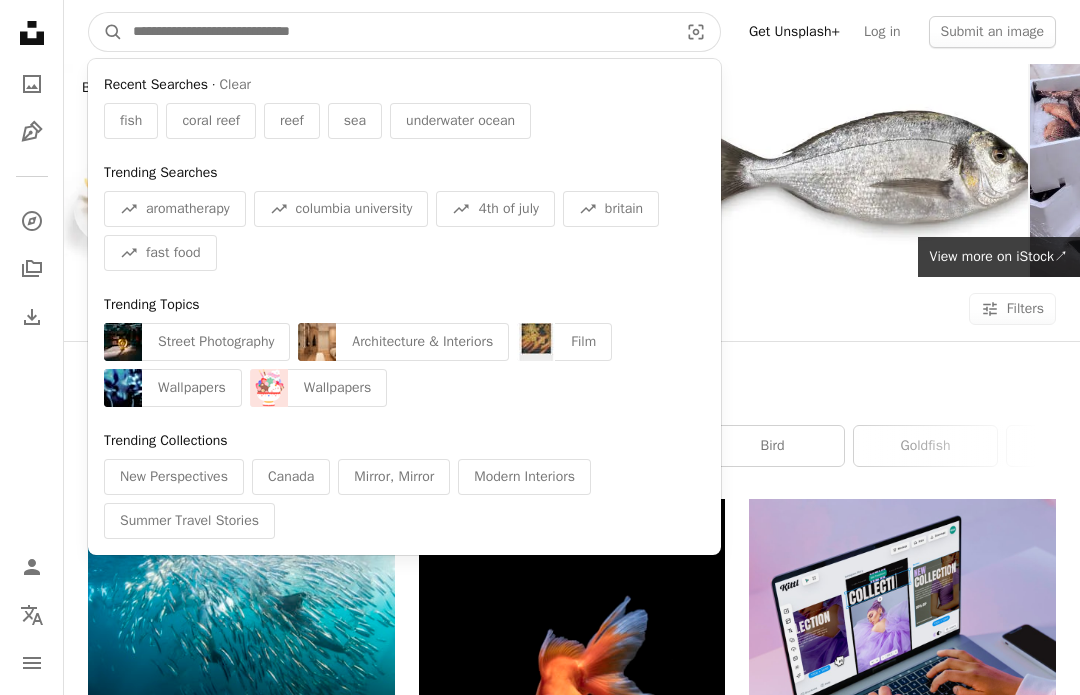 click at bounding box center [397, 32] 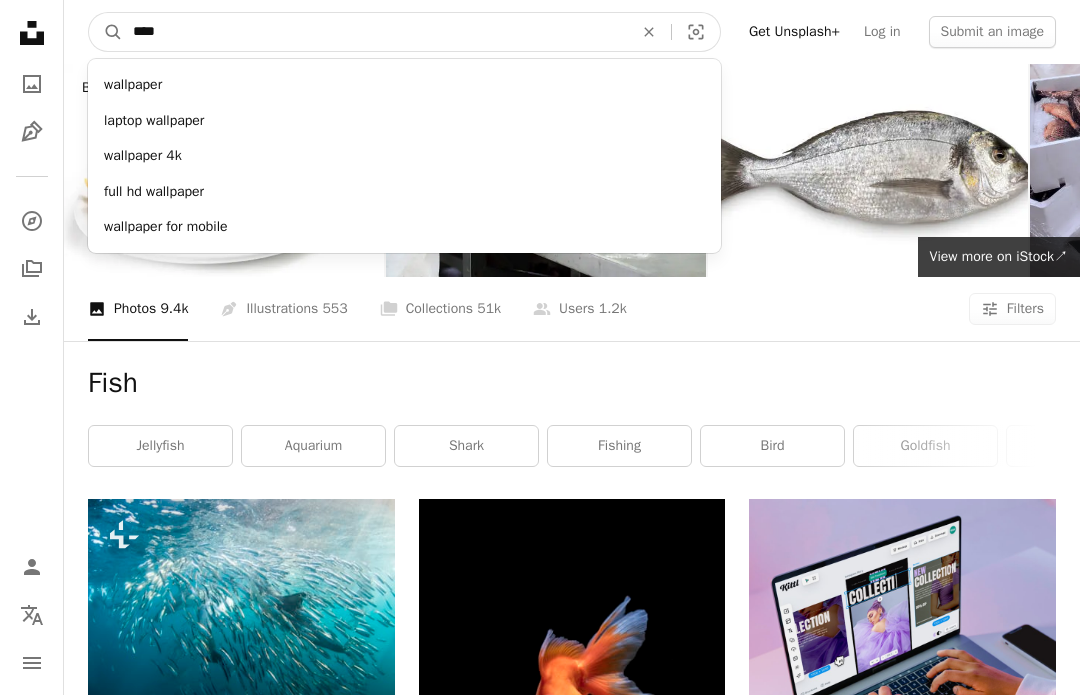 type on "*****" 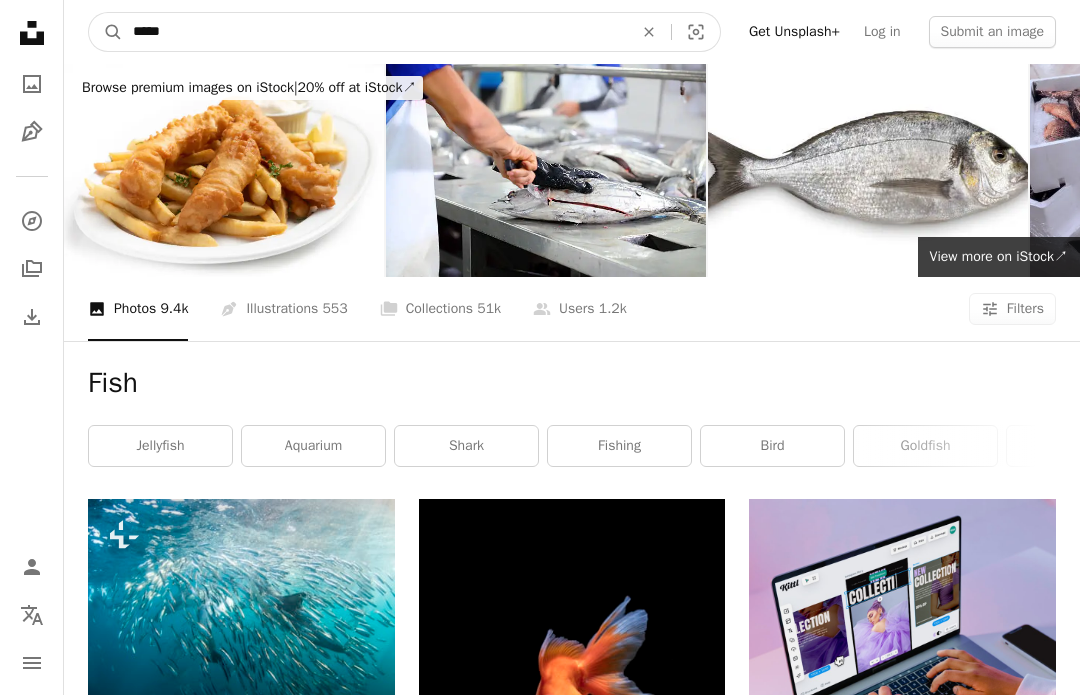 click on "A magnifying glass" at bounding box center [106, 32] 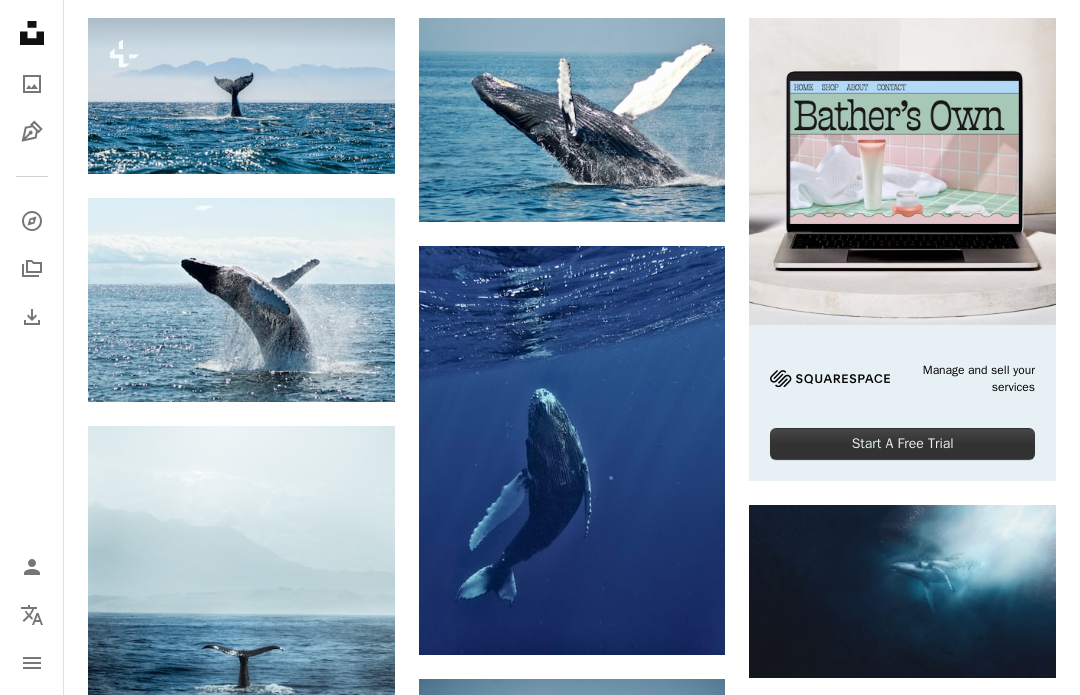 scroll, scrollTop: 487, scrollLeft: 0, axis: vertical 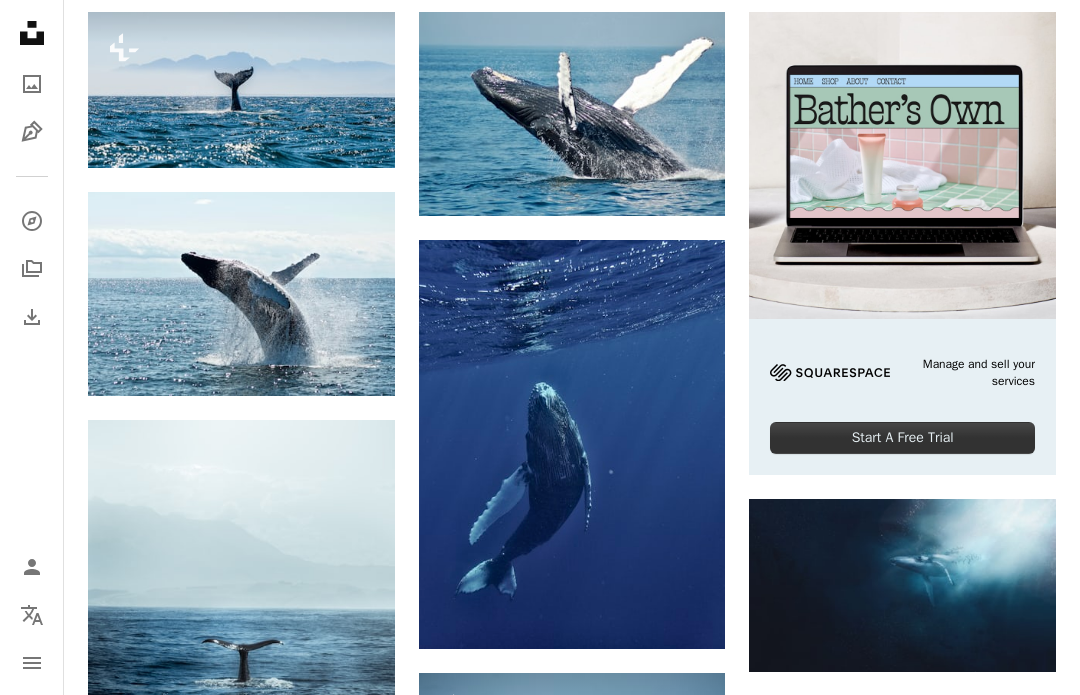 click on "Arrow pointing down" 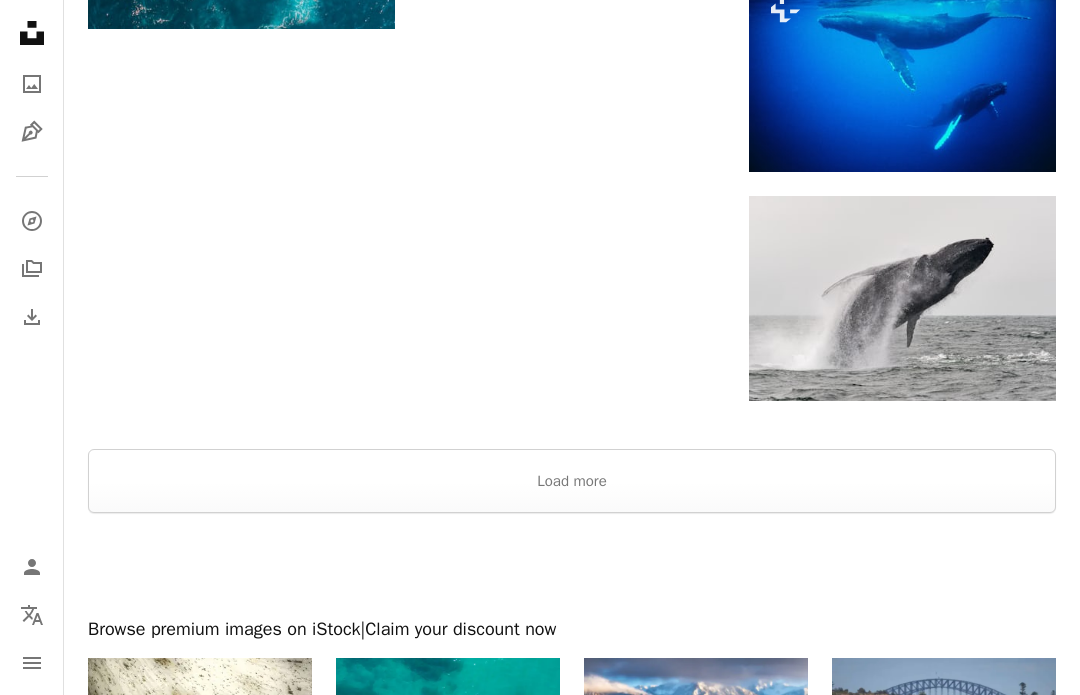 scroll, scrollTop: 2385, scrollLeft: 0, axis: vertical 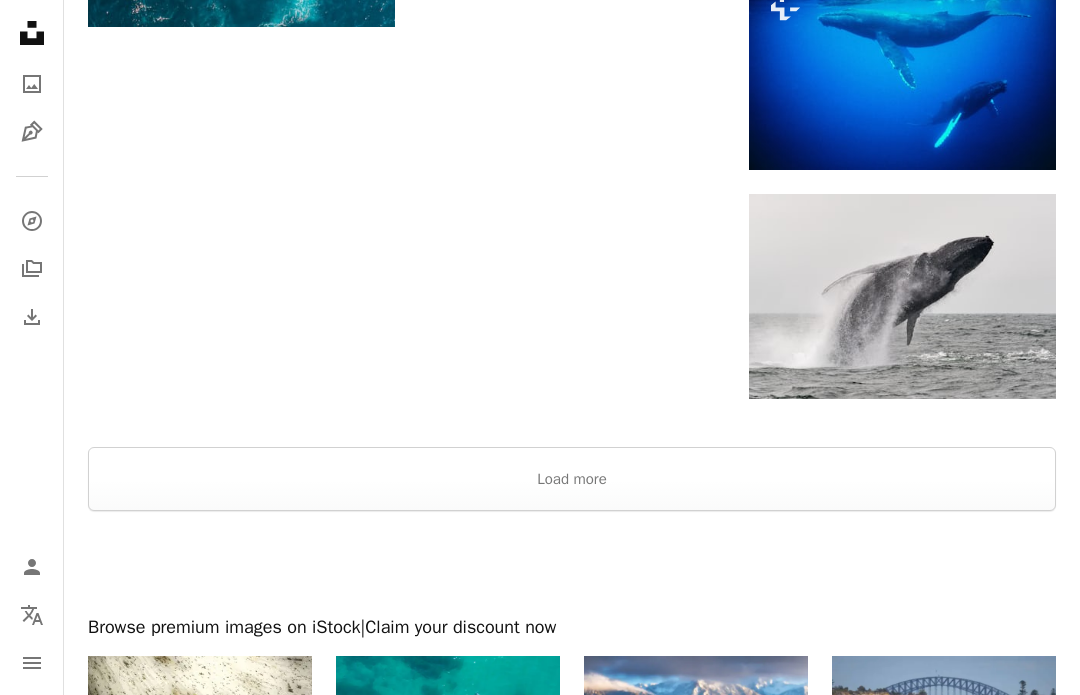 click on "Load more" at bounding box center [572, 479] 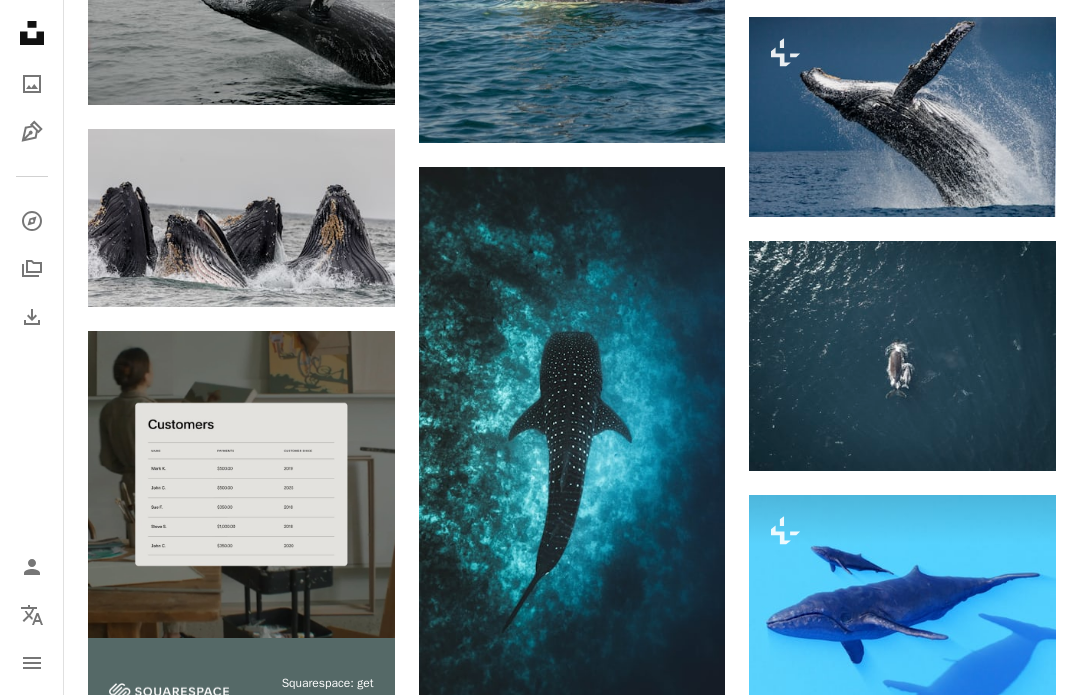 scroll, scrollTop: 3020, scrollLeft: 0, axis: vertical 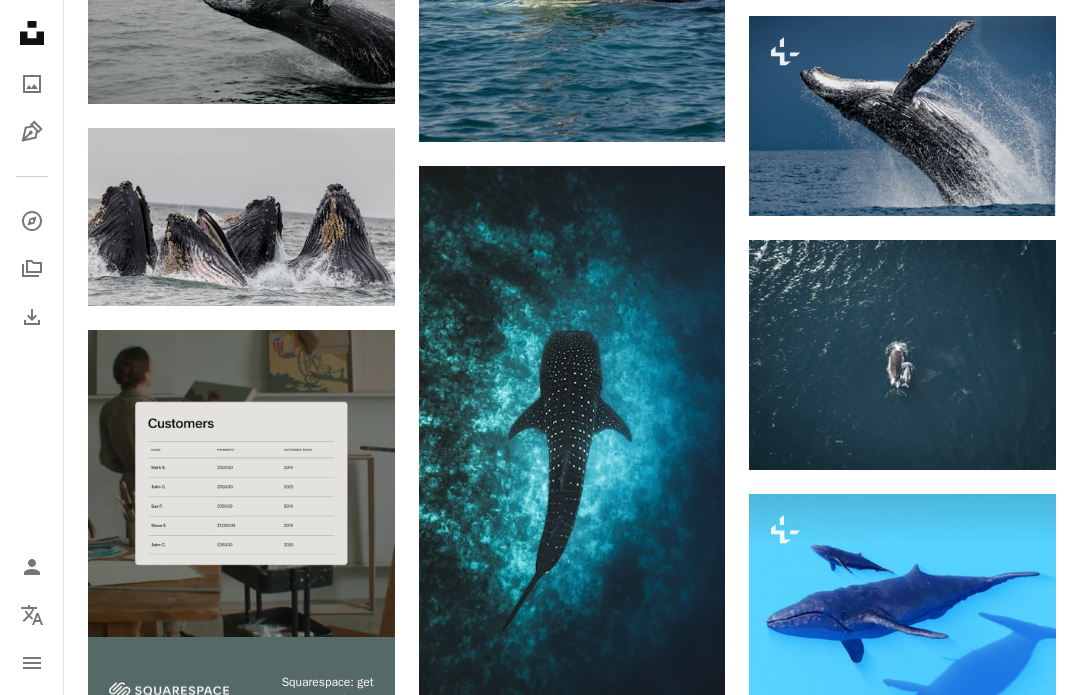 click on "Arrow pointing down" 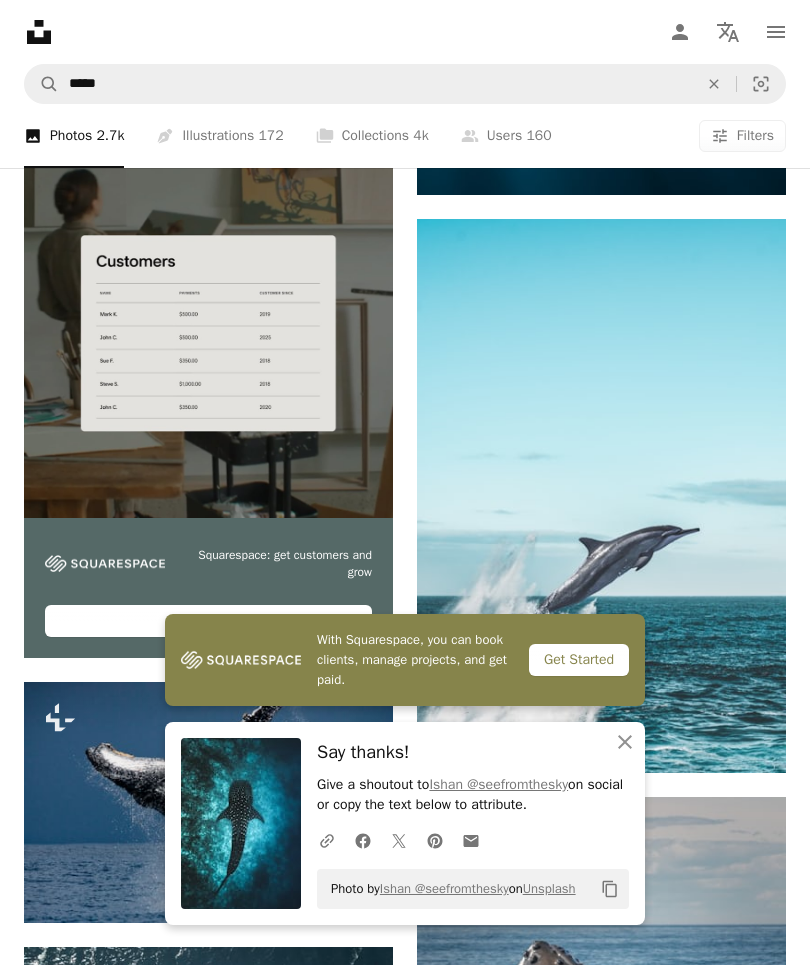 scroll, scrollTop: 4340, scrollLeft: 0, axis: vertical 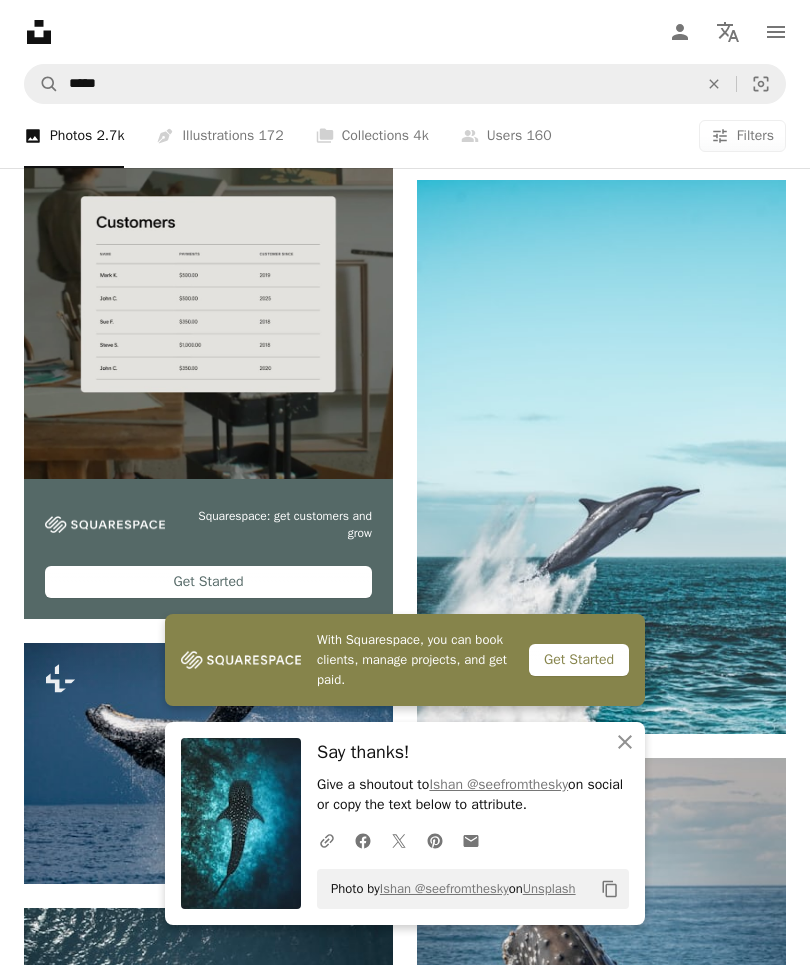 click on "An X shape" 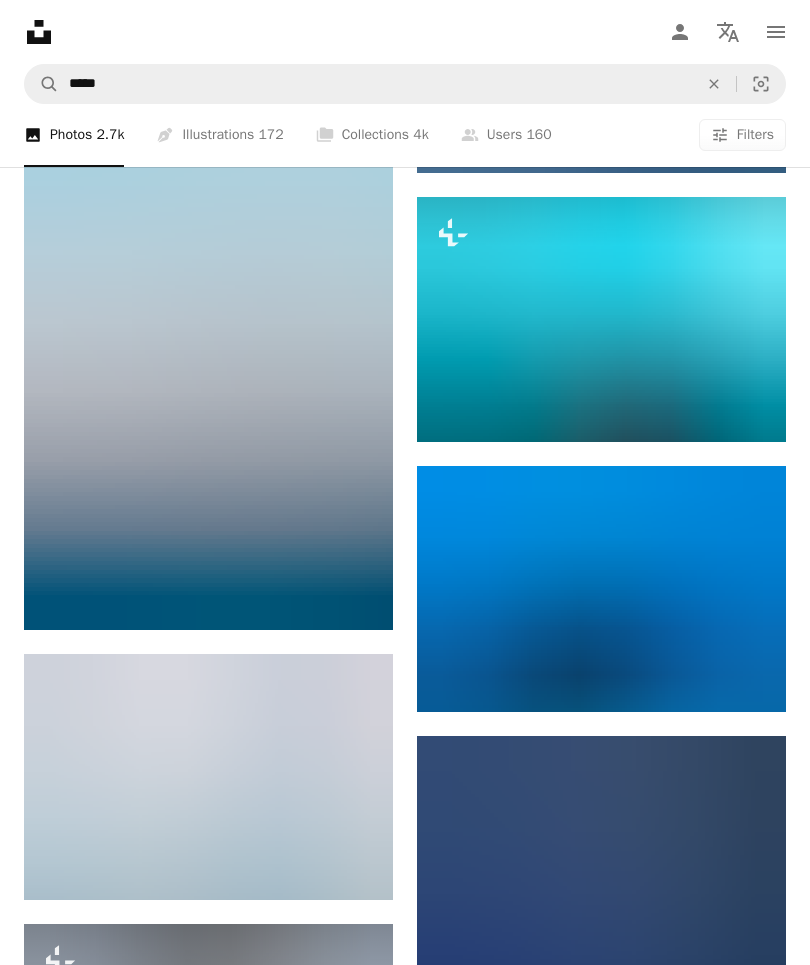 scroll, scrollTop: 8354, scrollLeft: 0, axis: vertical 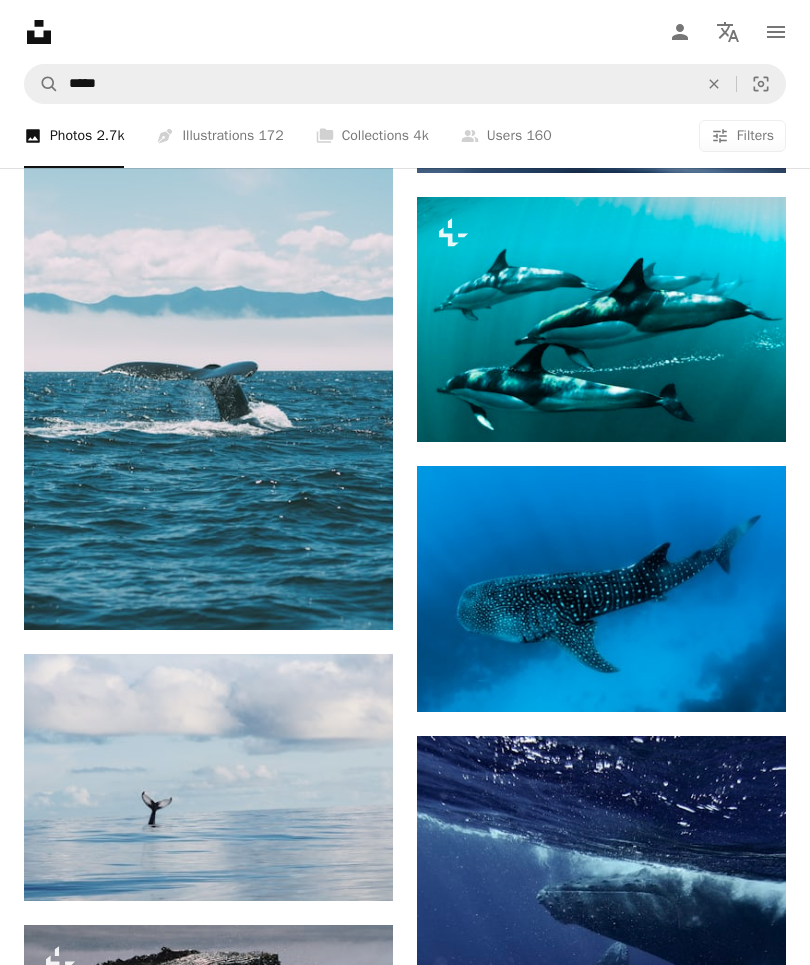 click on "Arrow pointing down" 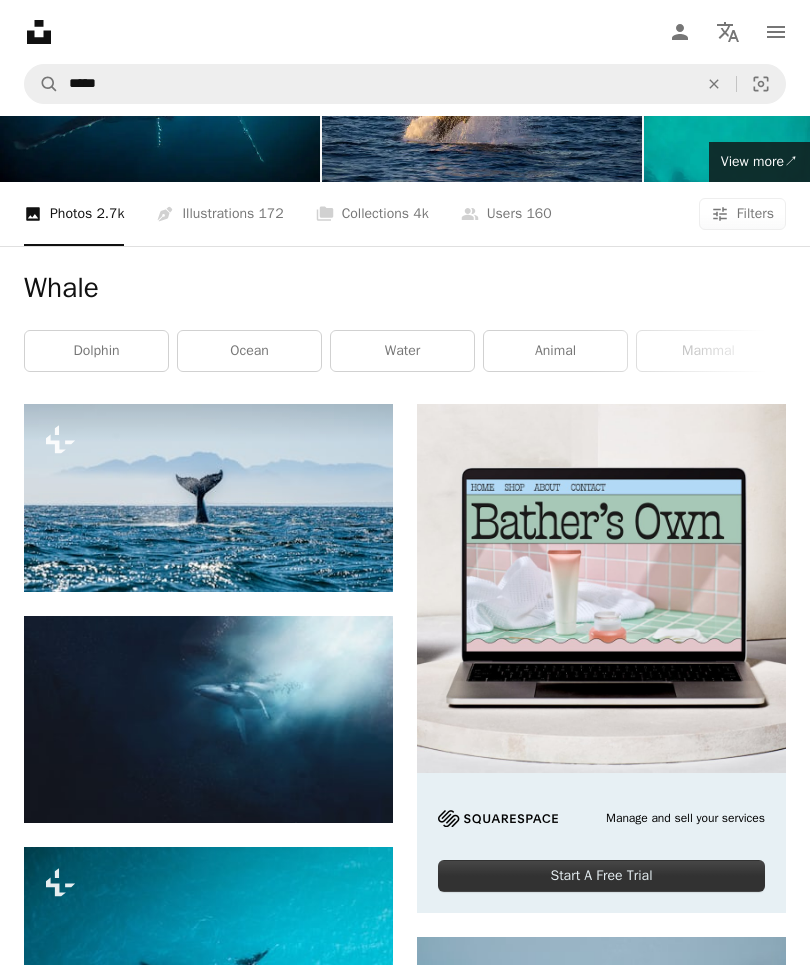 scroll, scrollTop: 0, scrollLeft: 0, axis: both 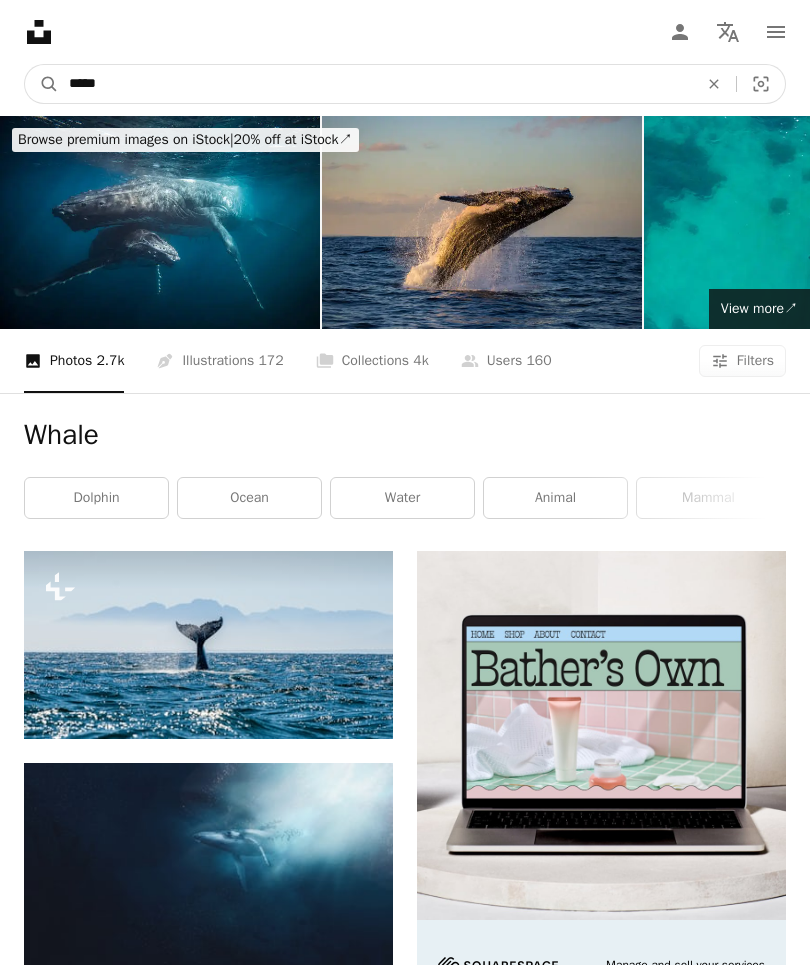 click on "*****" at bounding box center (375, 84) 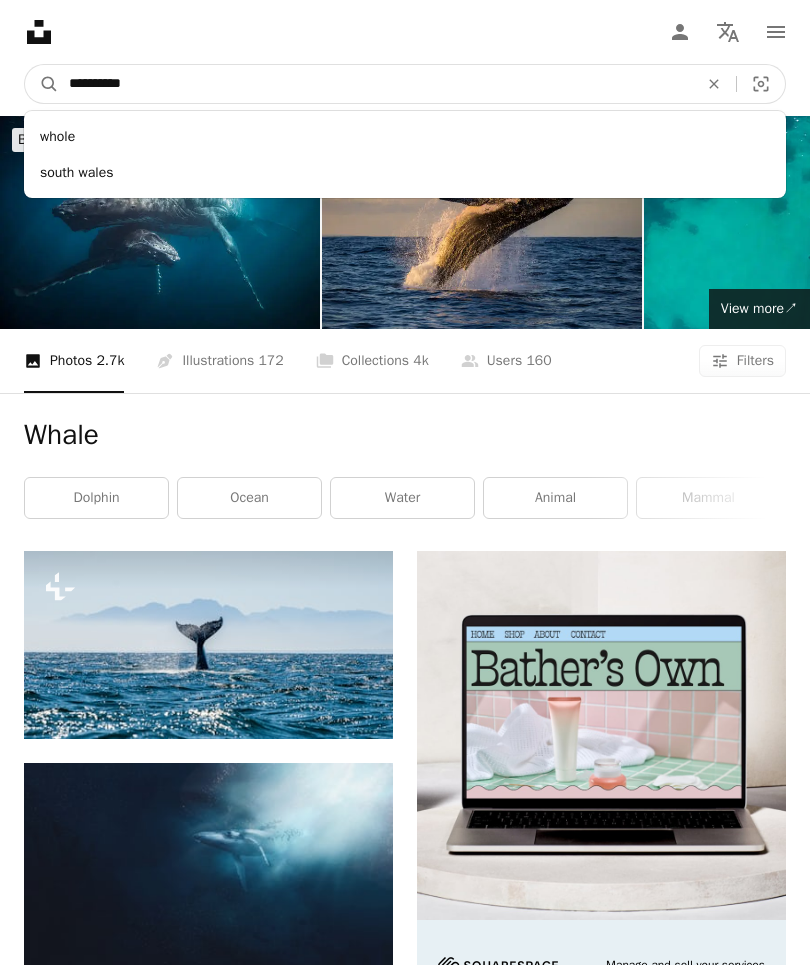 type on "**********" 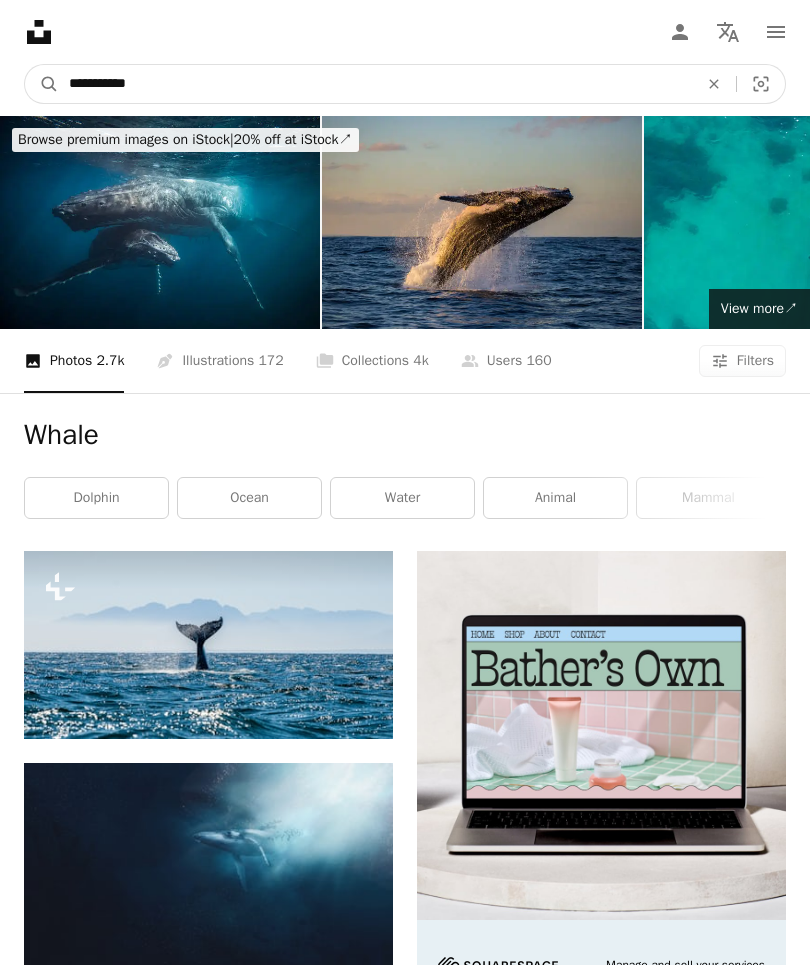 click on "A magnifying glass" at bounding box center (42, 84) 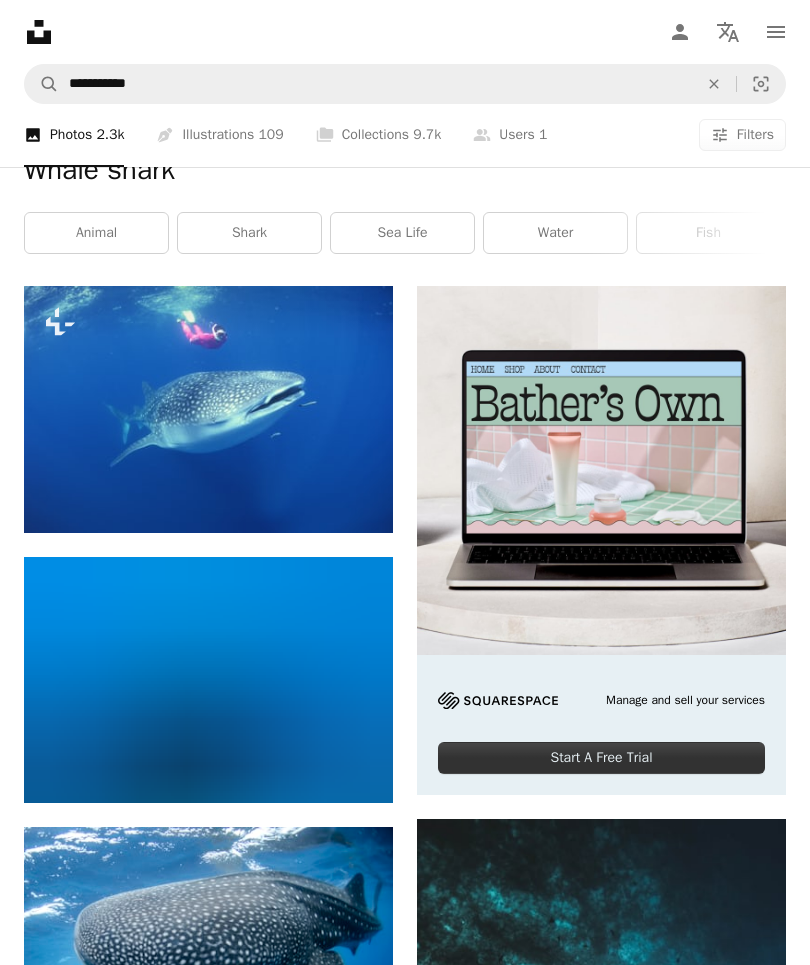 scroll, scrollTop: 266, scrollLeft: 0, axis: vertical 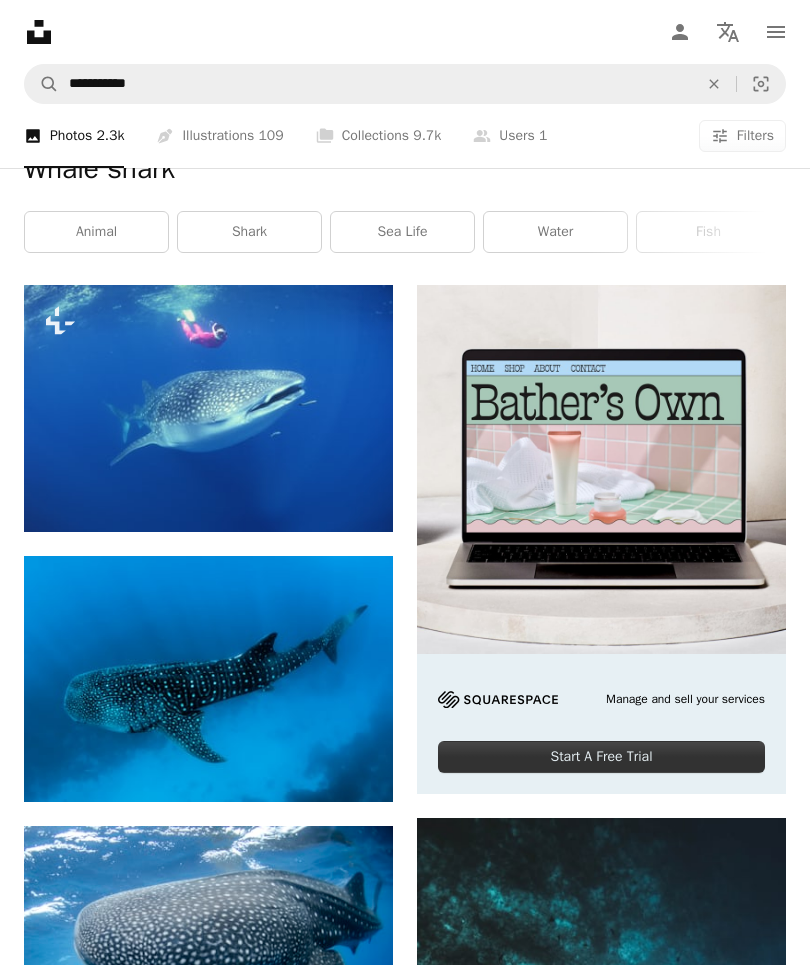 click 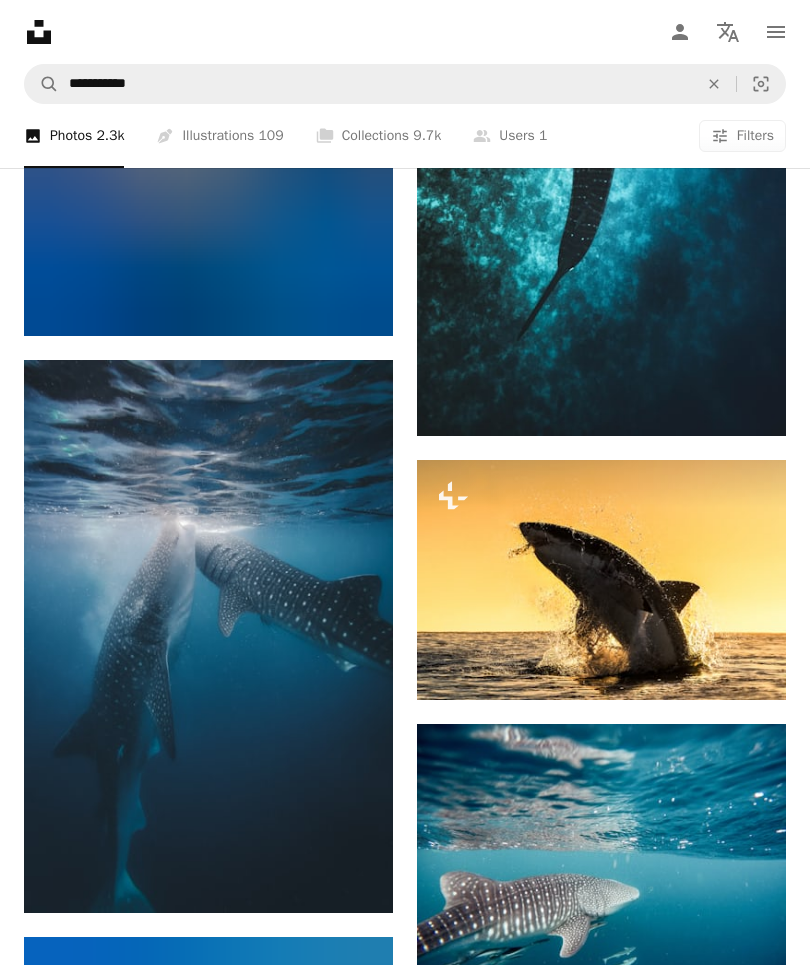 scroll, scrollTop: 1306, scrollLeft: 0, axis: vertical 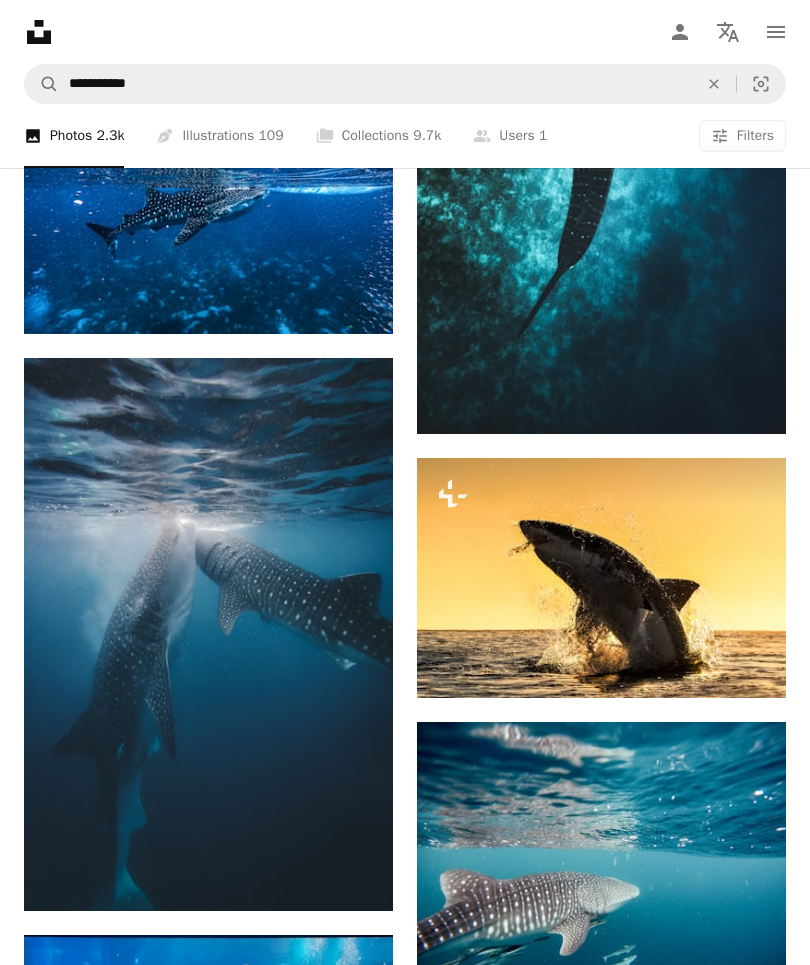 click on "Arrow pointing down" 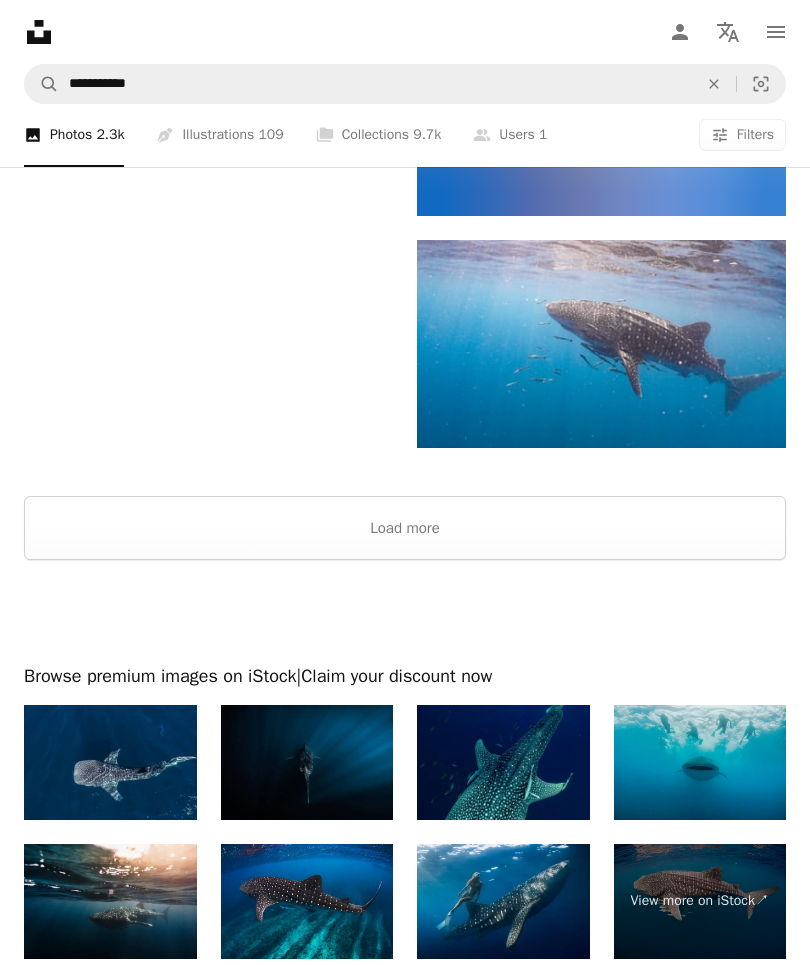 scroll, scrollTop: 4129, scrollLeft: 0, axis: vertical 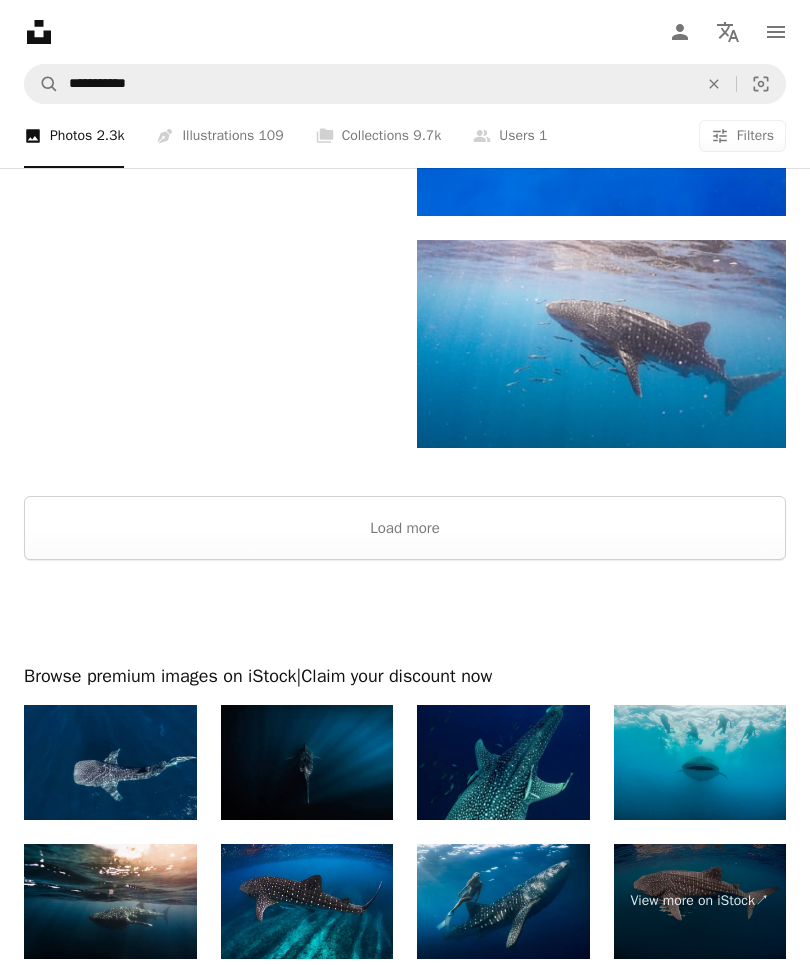 click on "Load more" at bounding box center (405, 528) 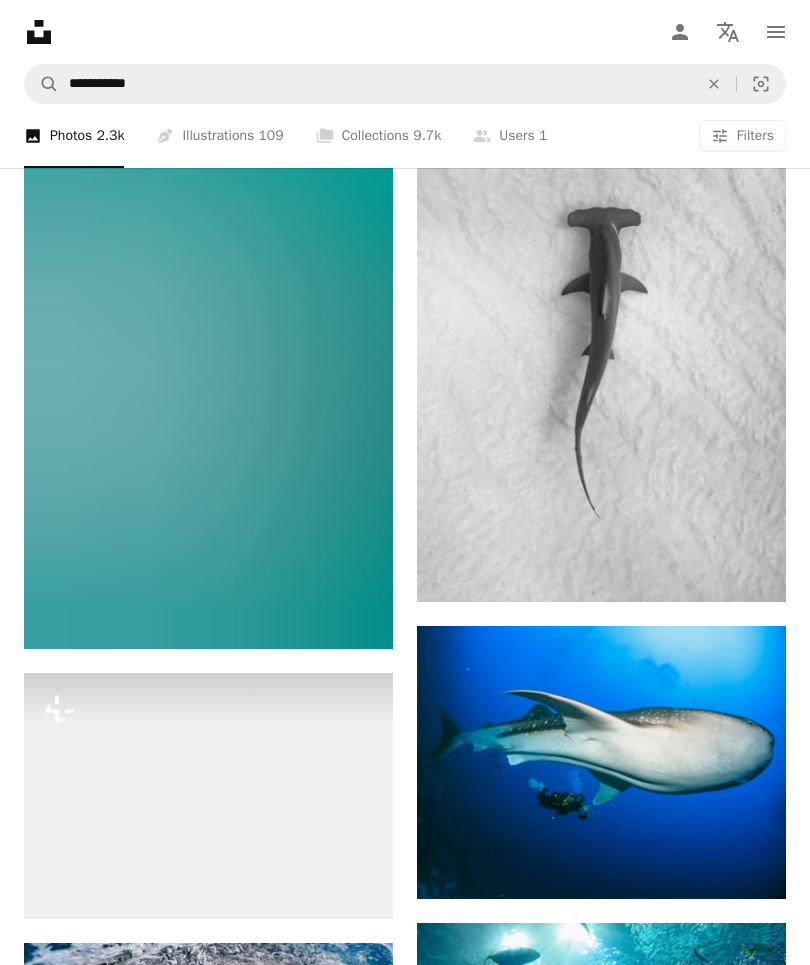 scroll, scrollTop: 6598, scrollLeft: 0, axis: vertical 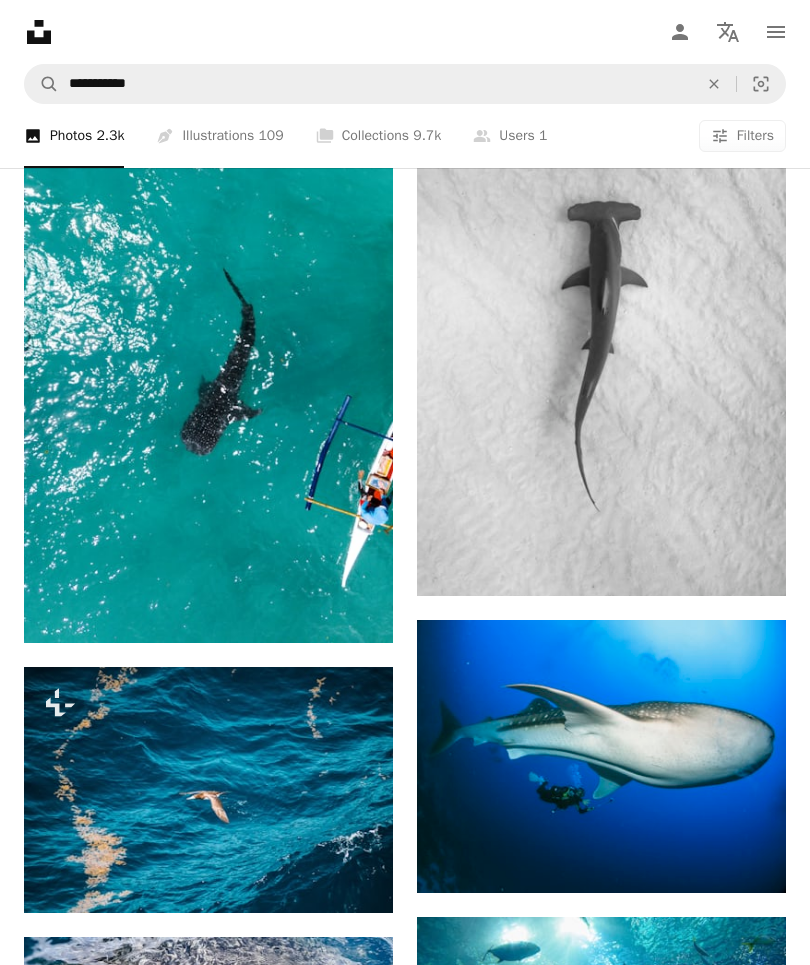 click 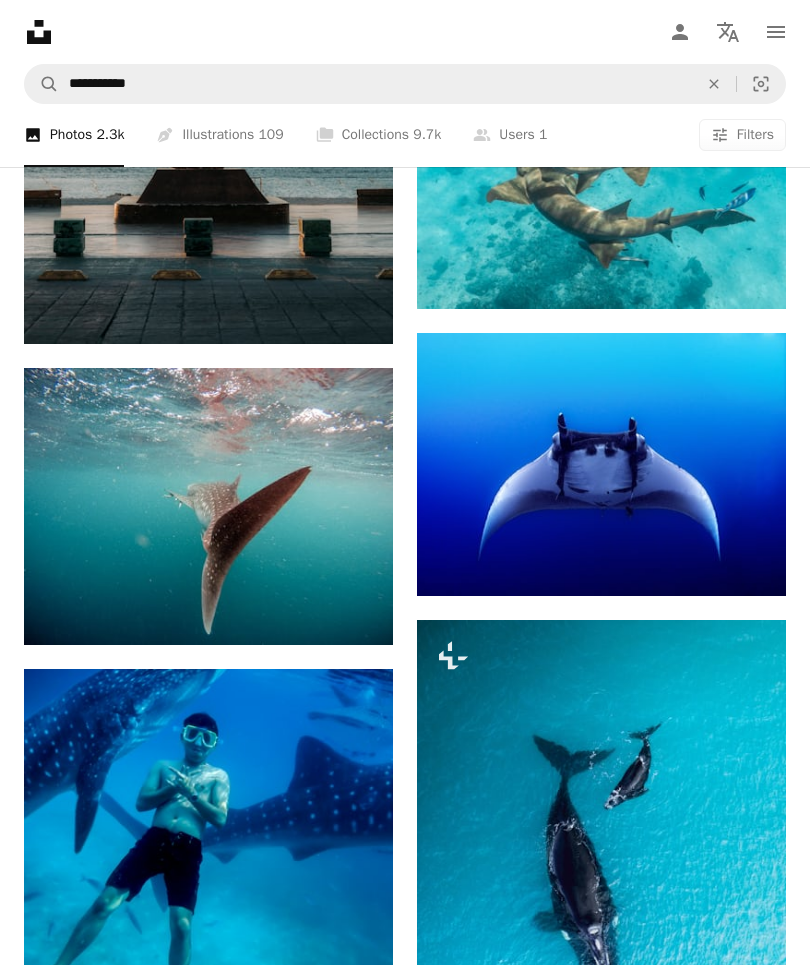 scroll, scrollTop: 10373, scrollLeft: 0, axis: vertical 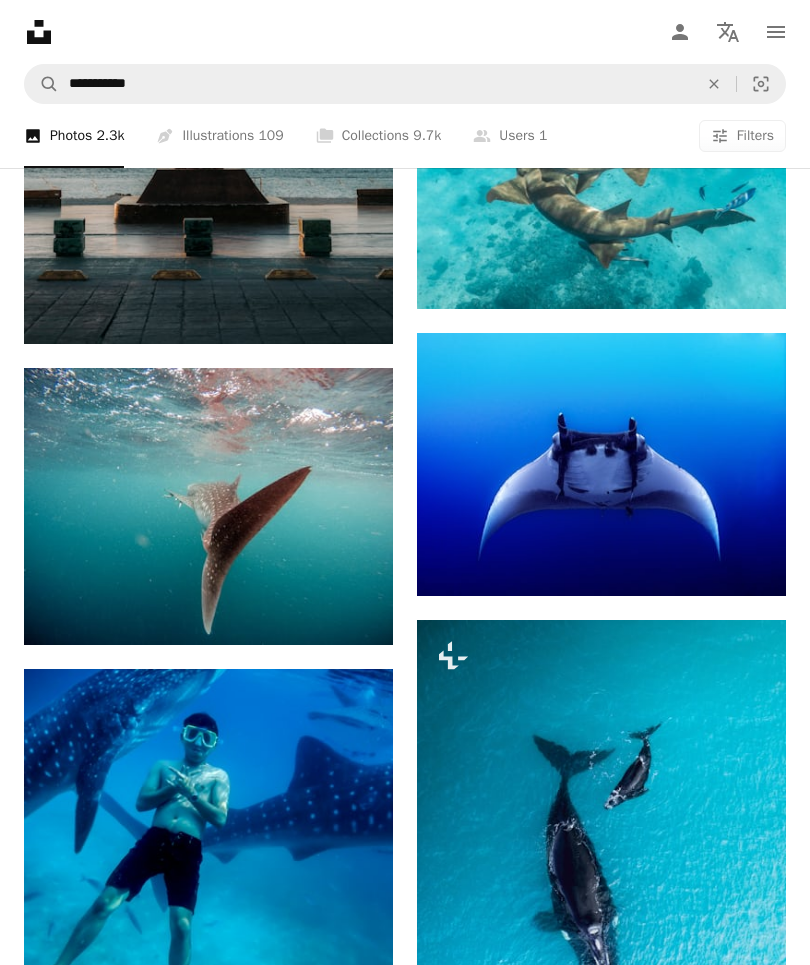 click on "Arrow pointing down" 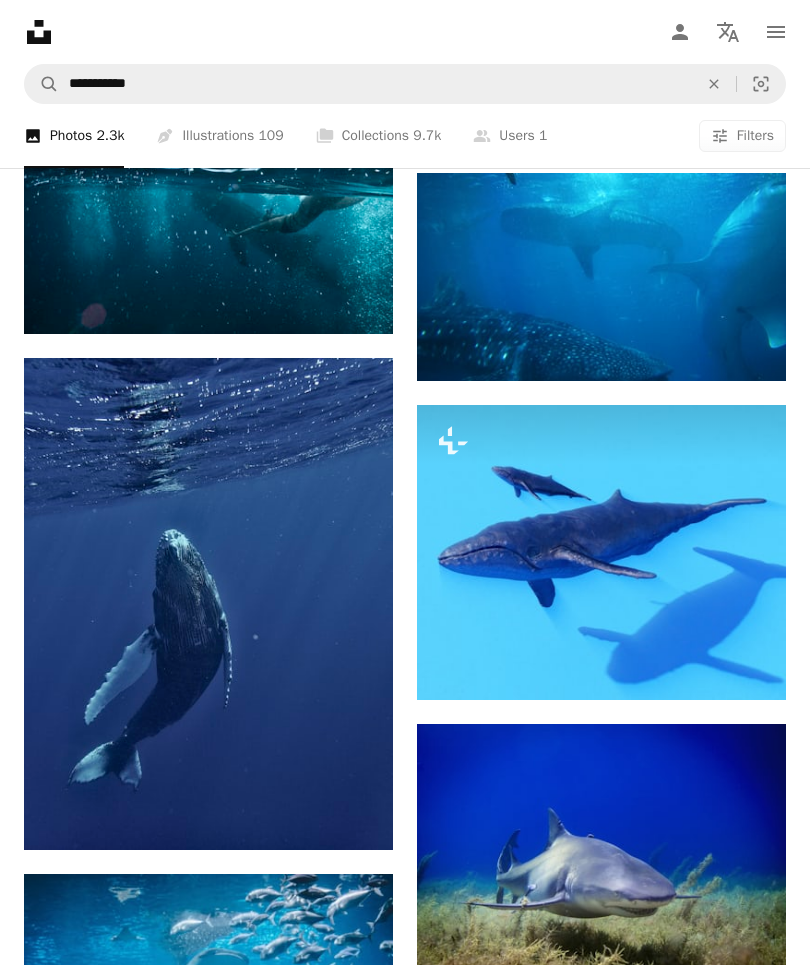 scroll, scrollTop: 11876, scrollLeft: 0, axis: vertical 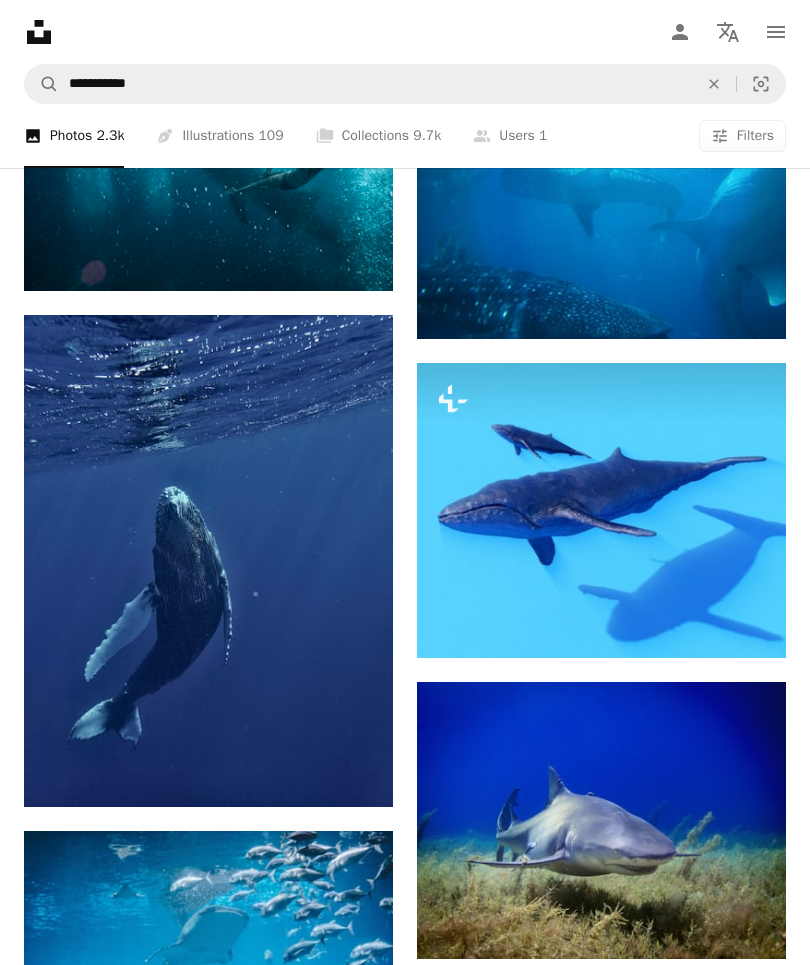 click on "Arrow pointing down" 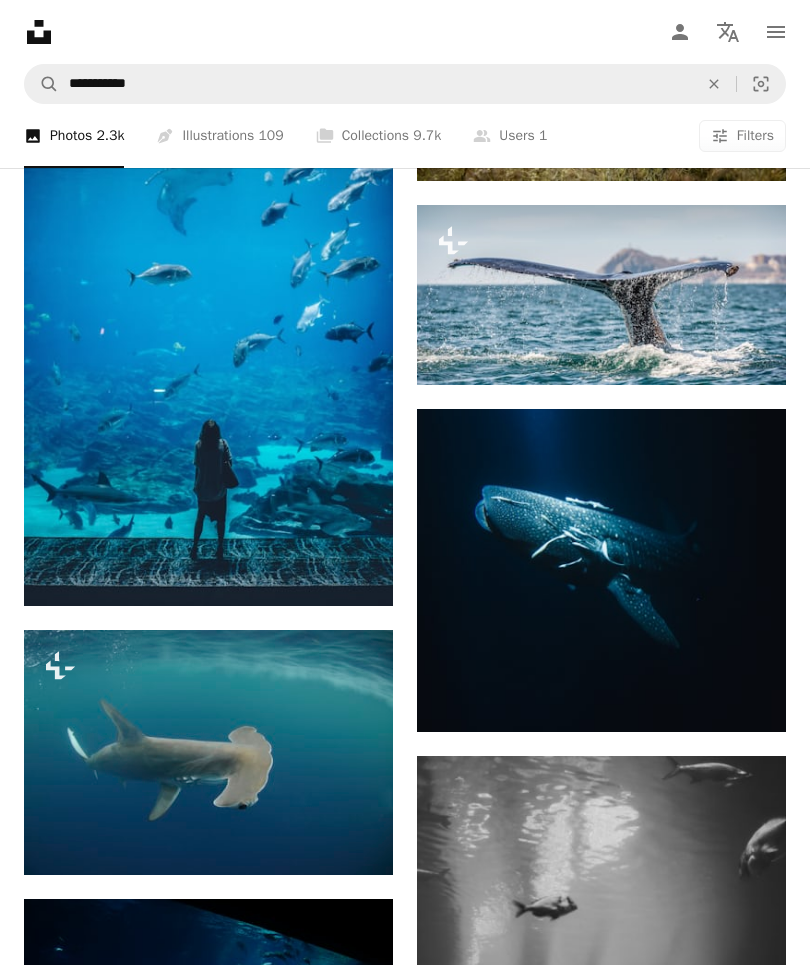 scroll, scrollTop: 12730, scrollLeft: 0, axis: vertical 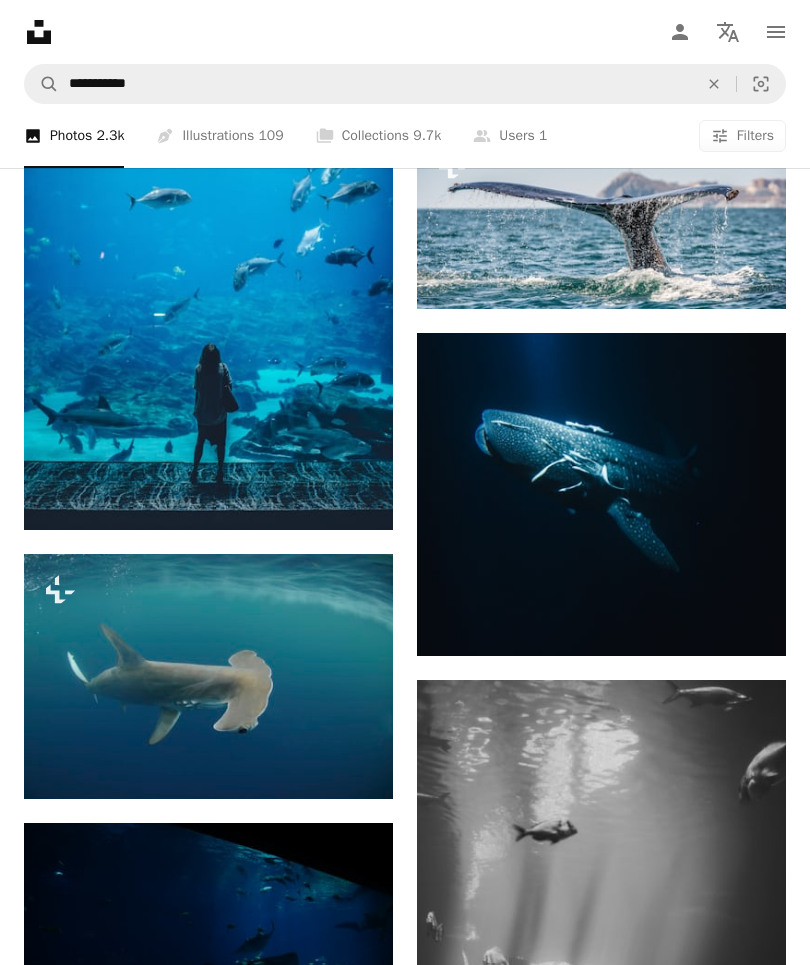 click on "Arrow pointing down" 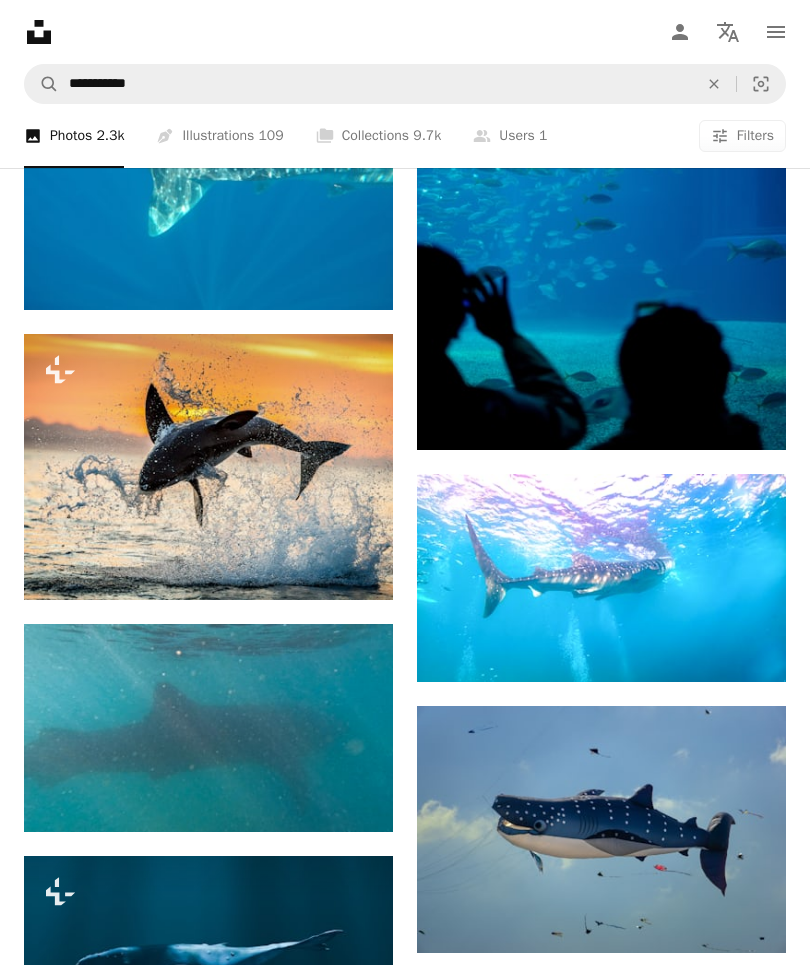 scroll, scrollTop: 14879, scrollLeft: 0, axis: vertical 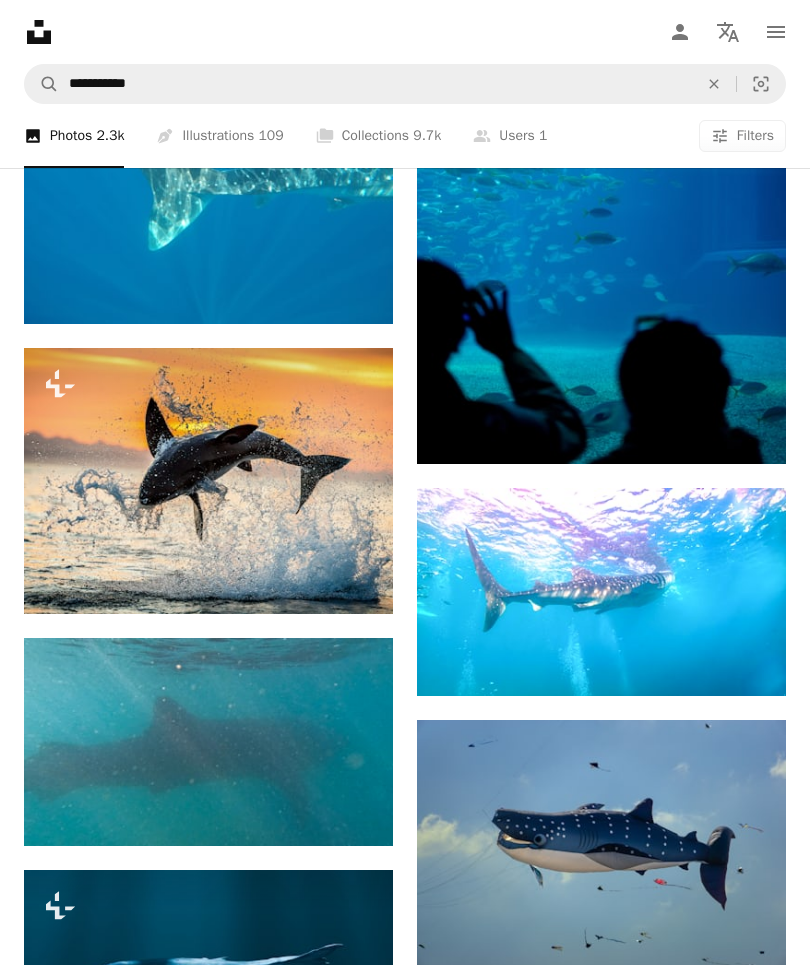 click on "An X shape" 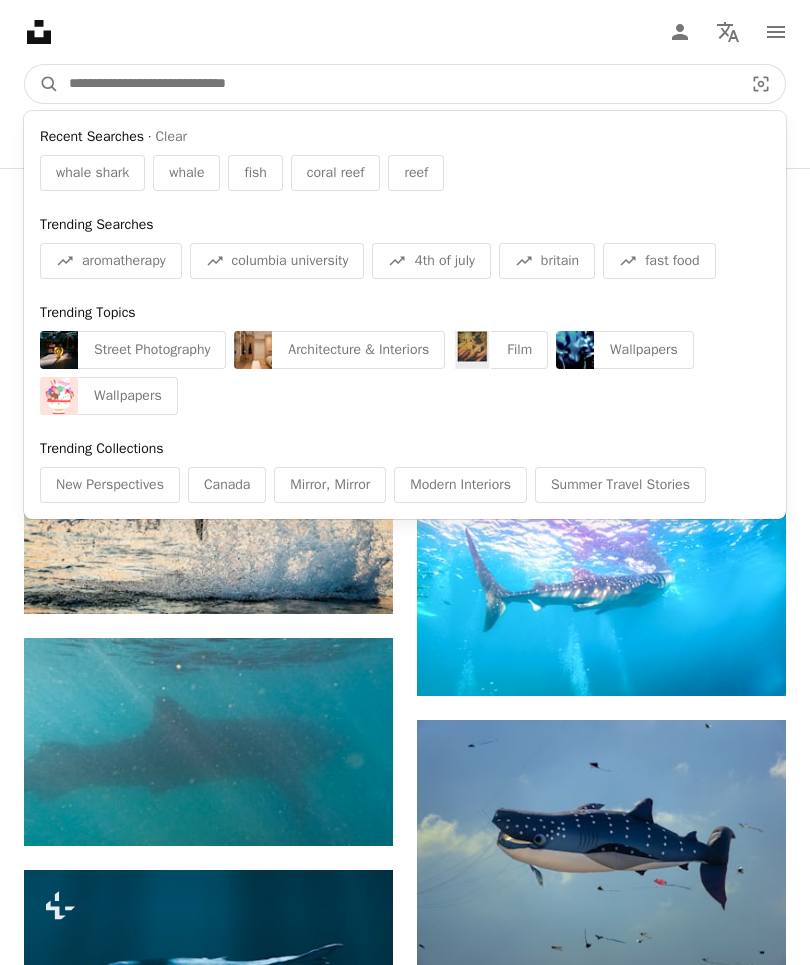 click at bounding box center [398, 84] 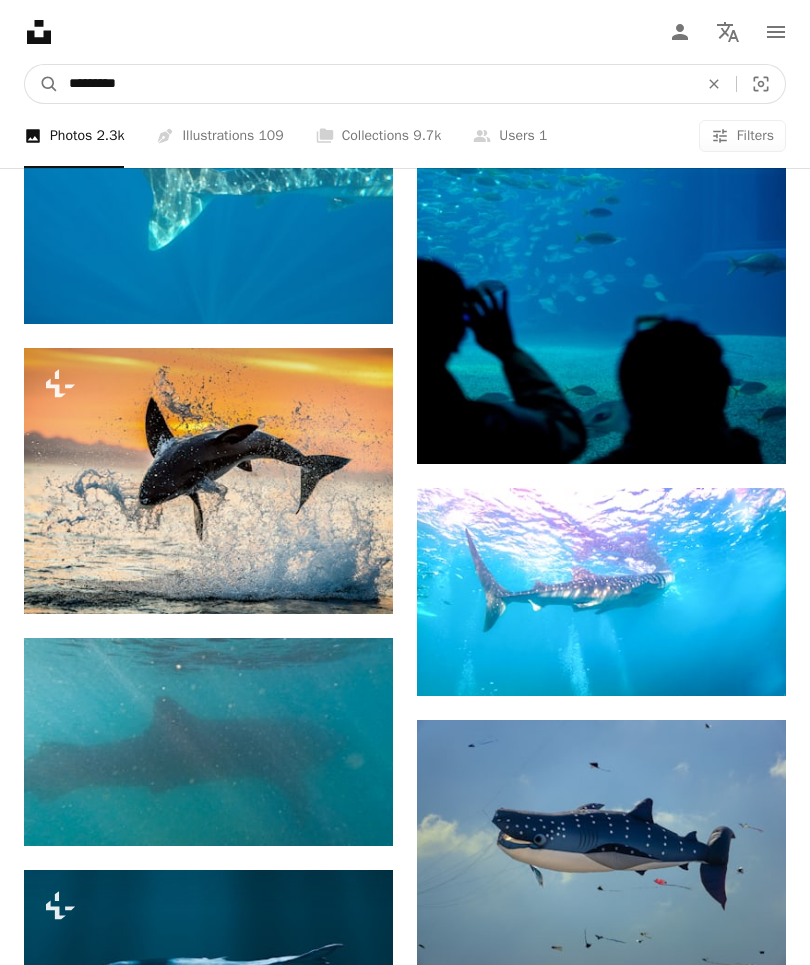 type on "*********" 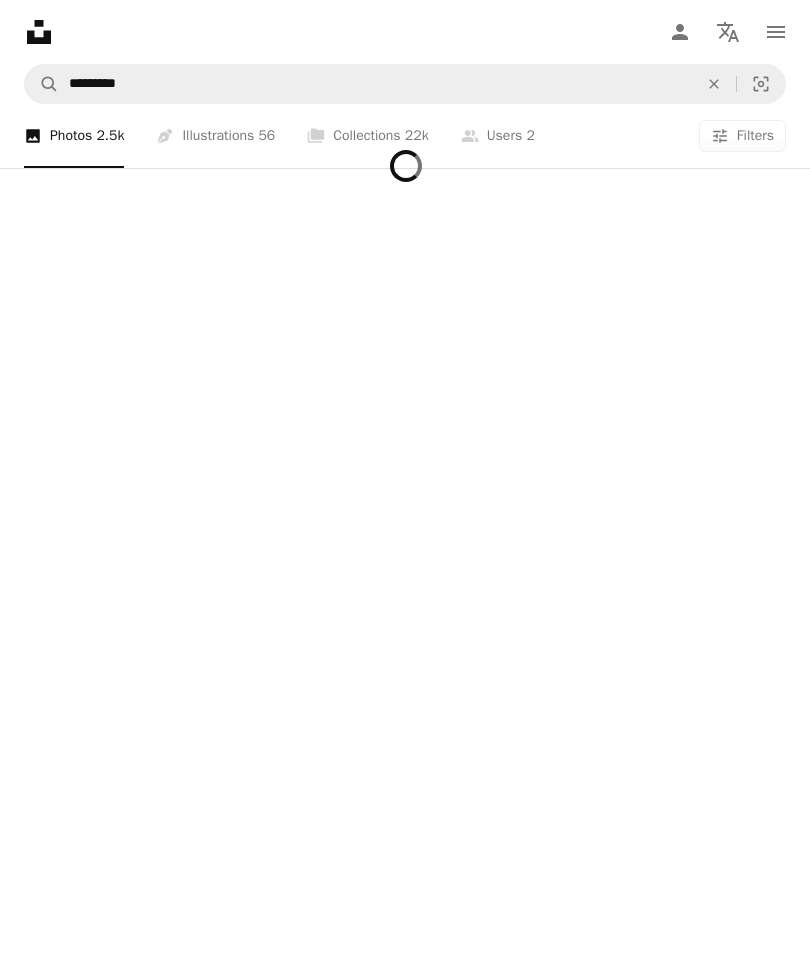 scroll, scrollTop: 0, scrollLeft: 0, axis: both 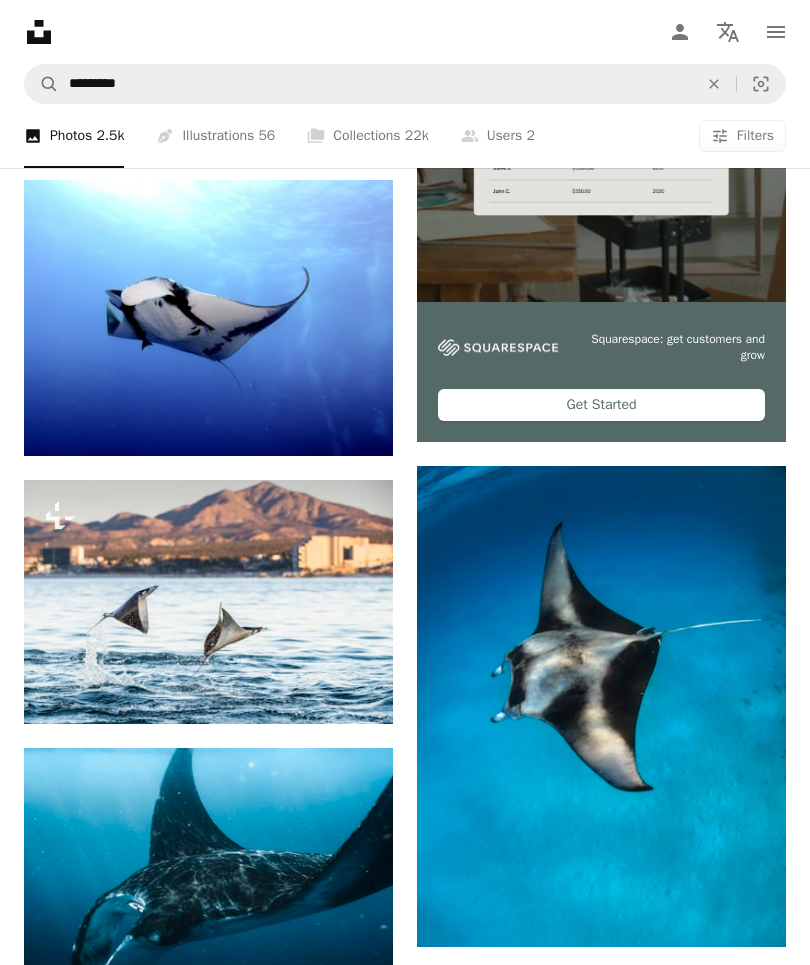 click on "Arrow pointing down" at bounding box center [746, 911] 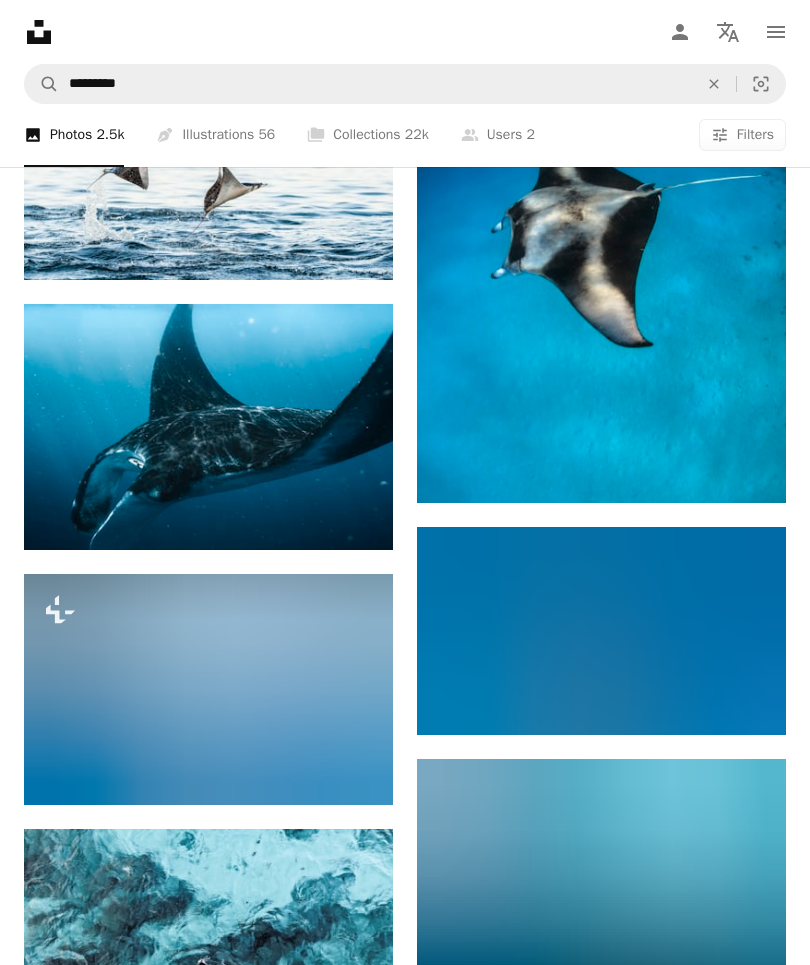 scroll, scrollTop: 1063, scrollLeft: 0, axis: vertical 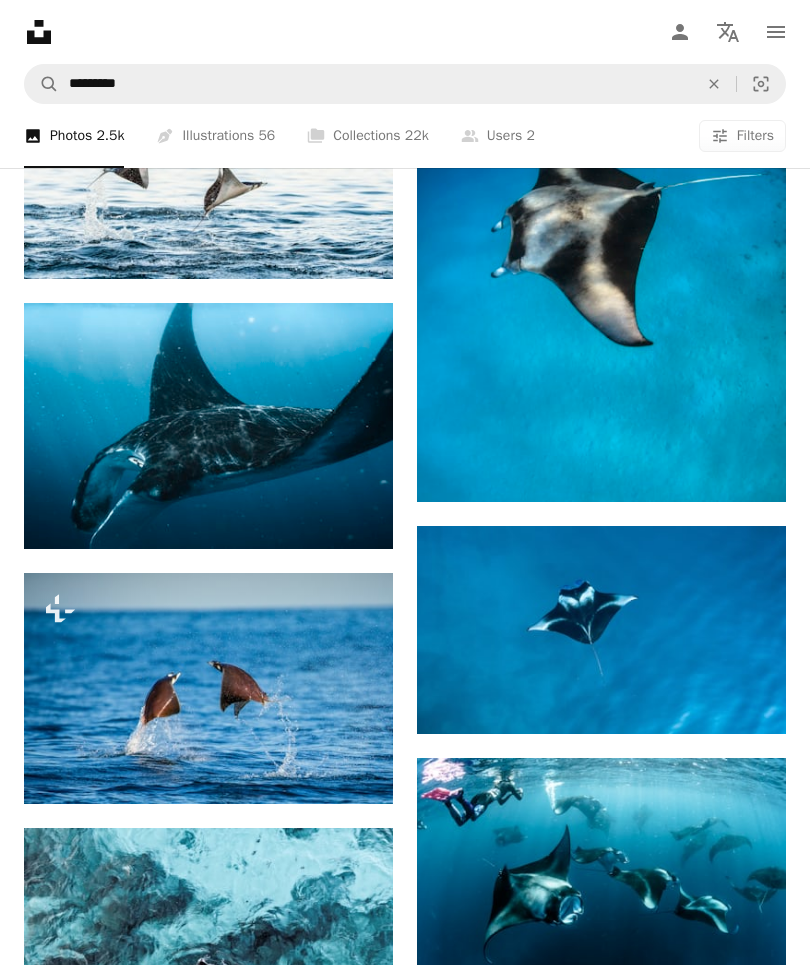 click on "Arrow pointing down" at bounding box center [746, 698] 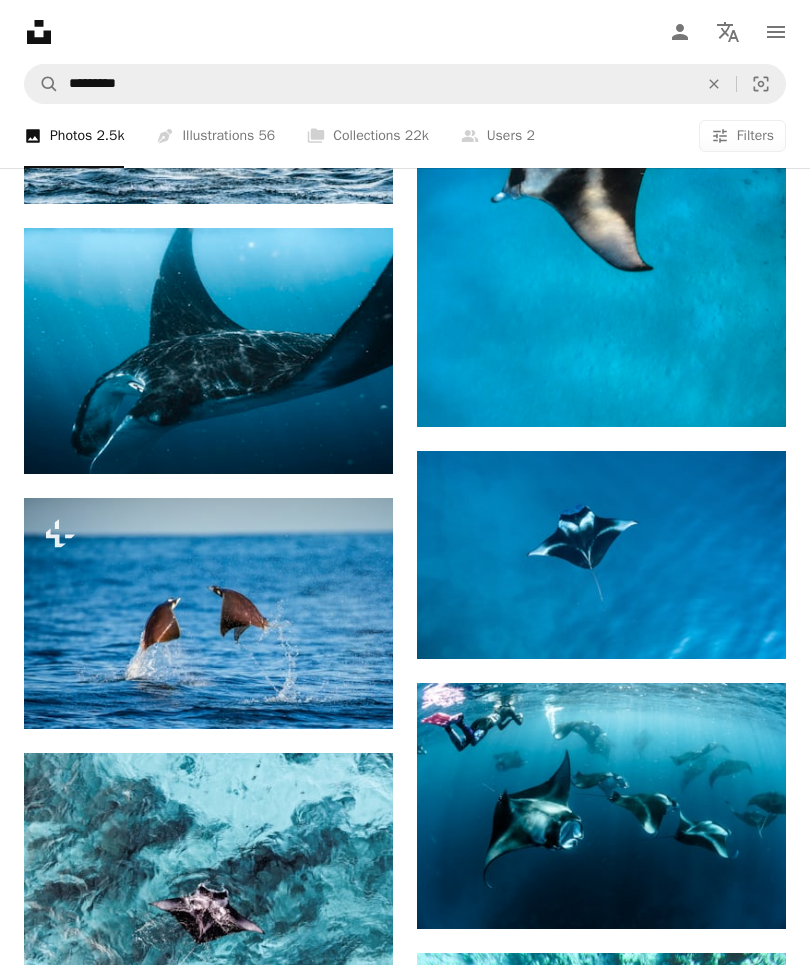 click on "Arrow pointing down" 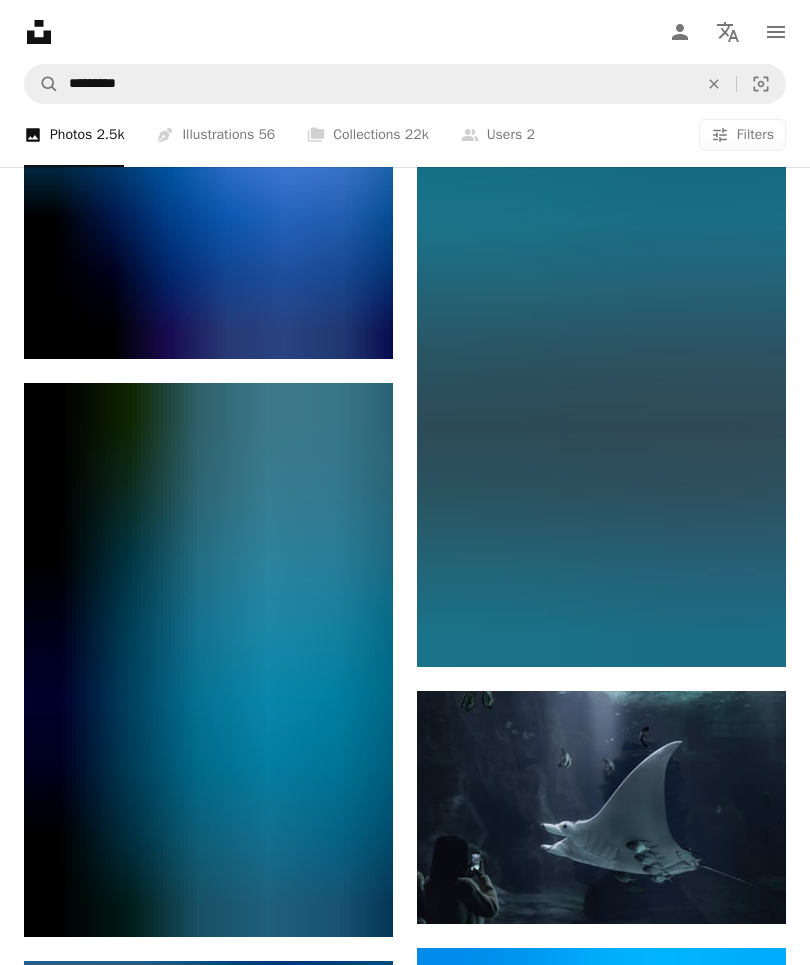 scroll, scrollTop: 5382, scrollLeft: 0, axis: vertical 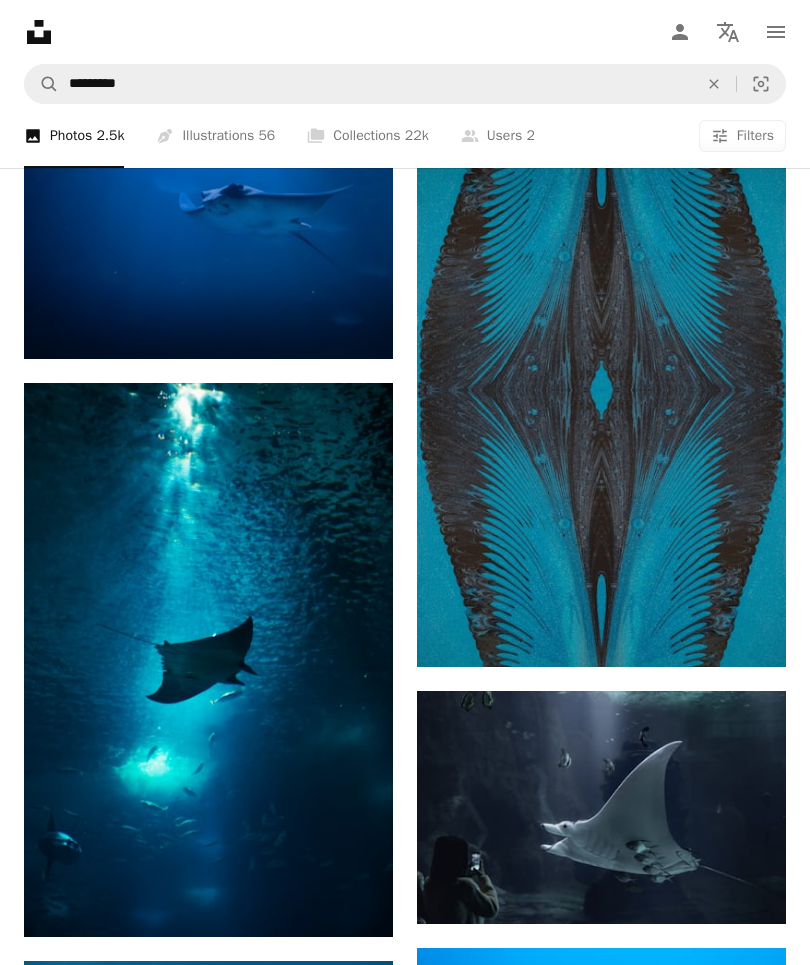 click on "Arrow pointing down" 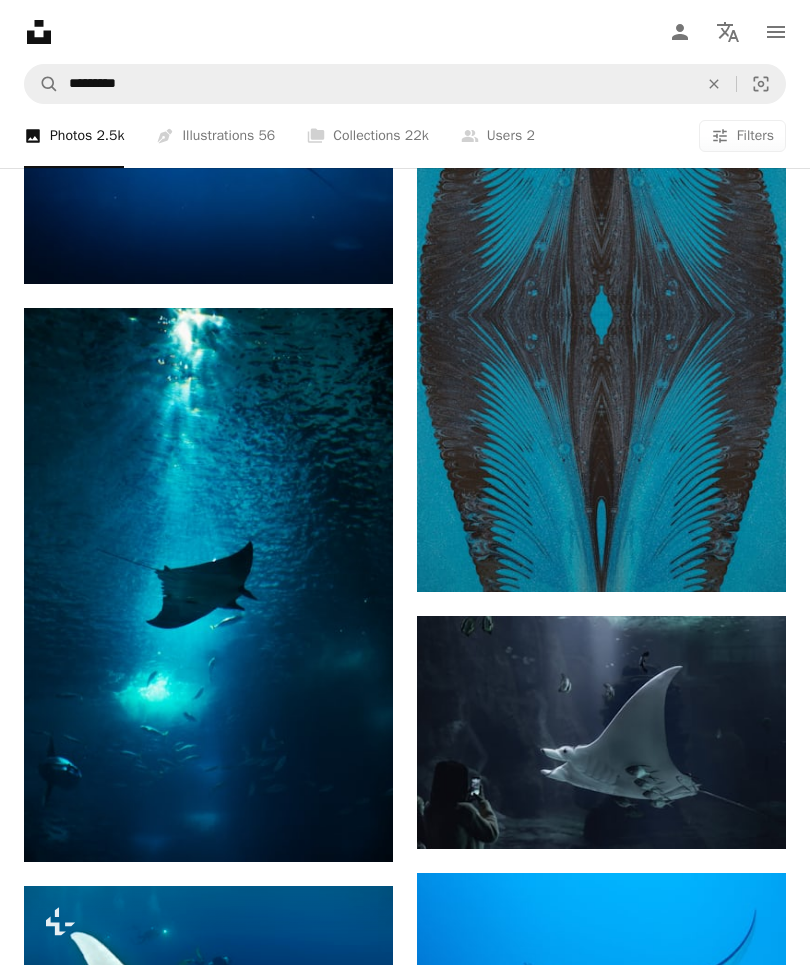 click on "Arrow pointing down" 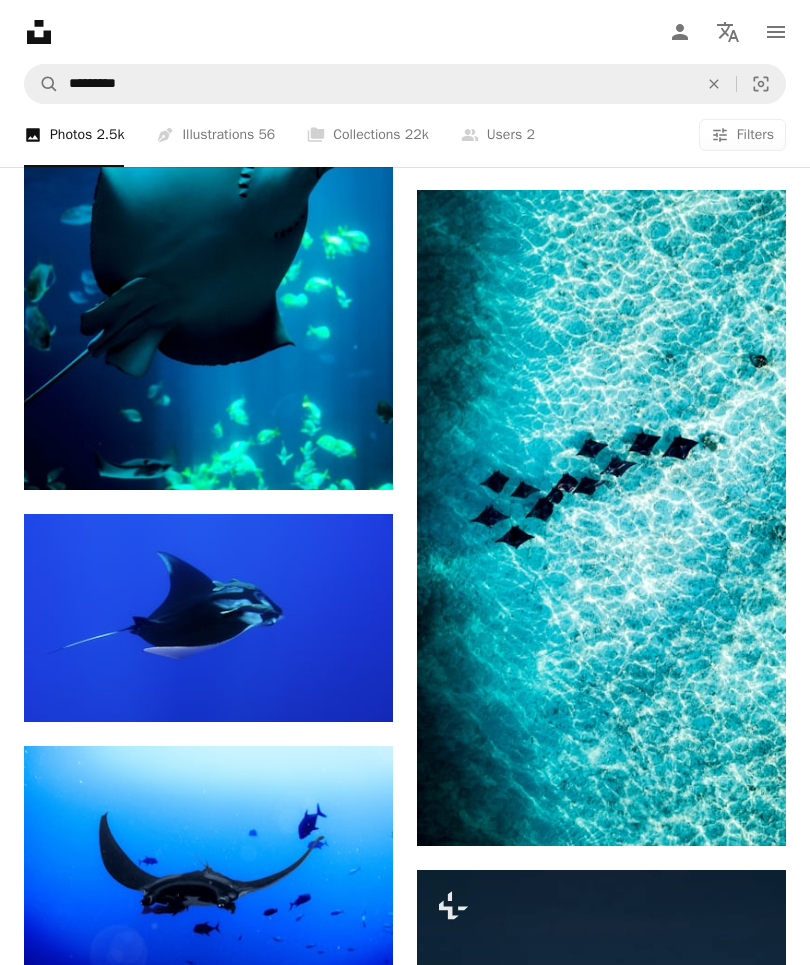 scroll, scrollTop: 11936, scrollLeft: 0, axis: vertical 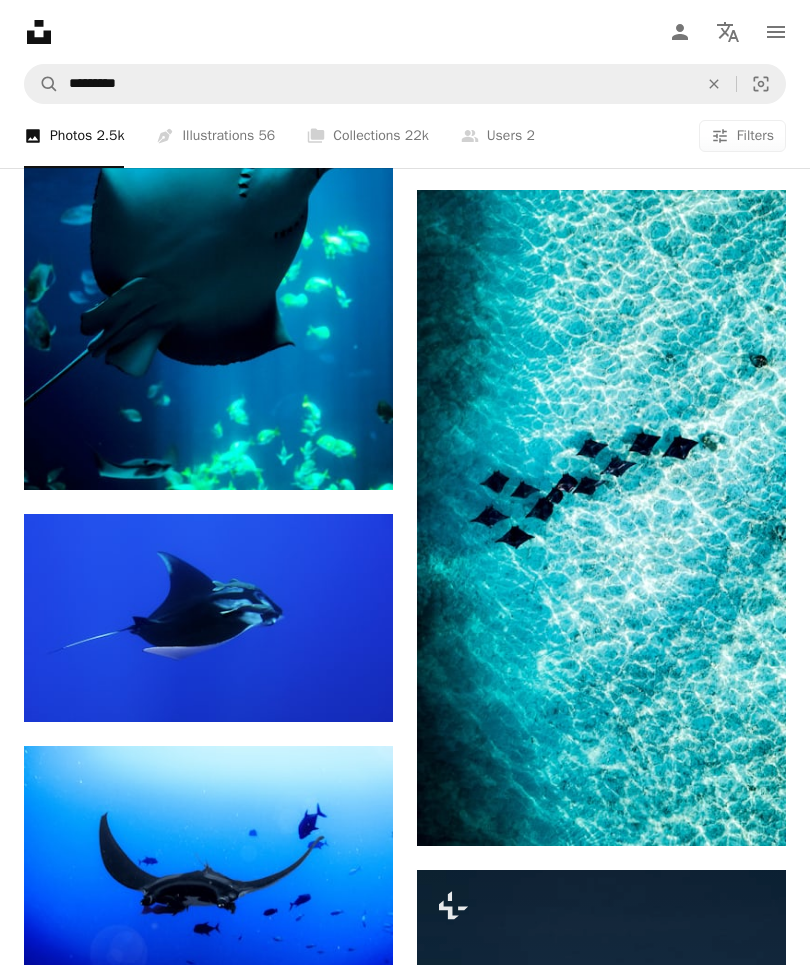 click on "Arrow pointing down" 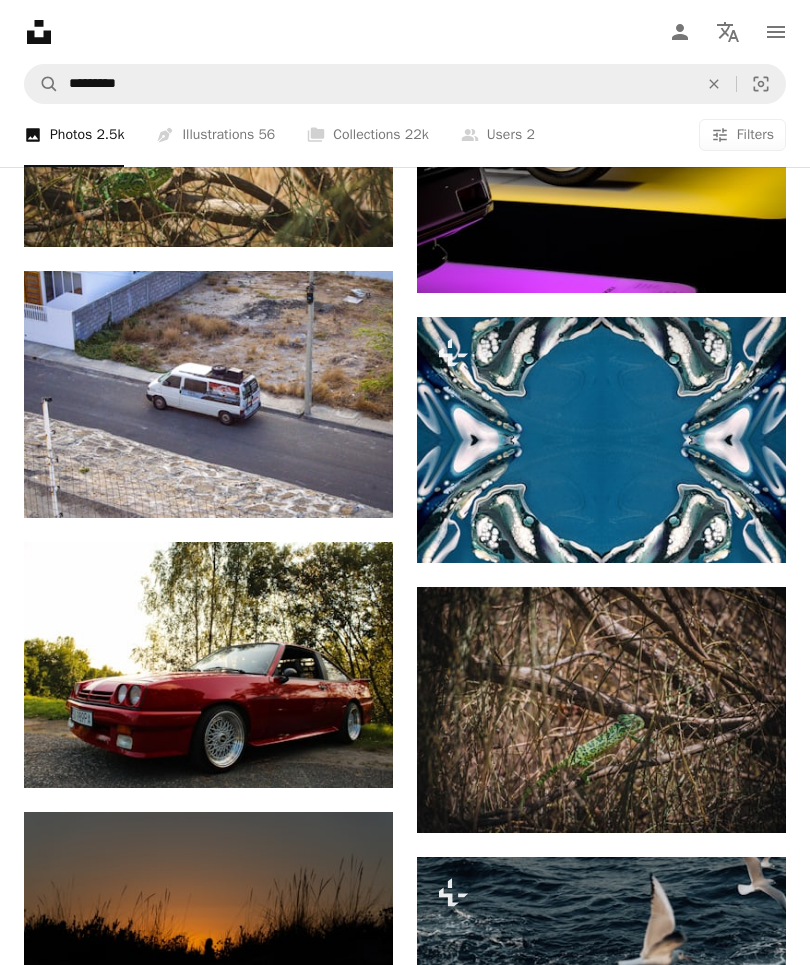 scroll, scrollTop: 17377, scrollLeft: 0, axis: vertical 